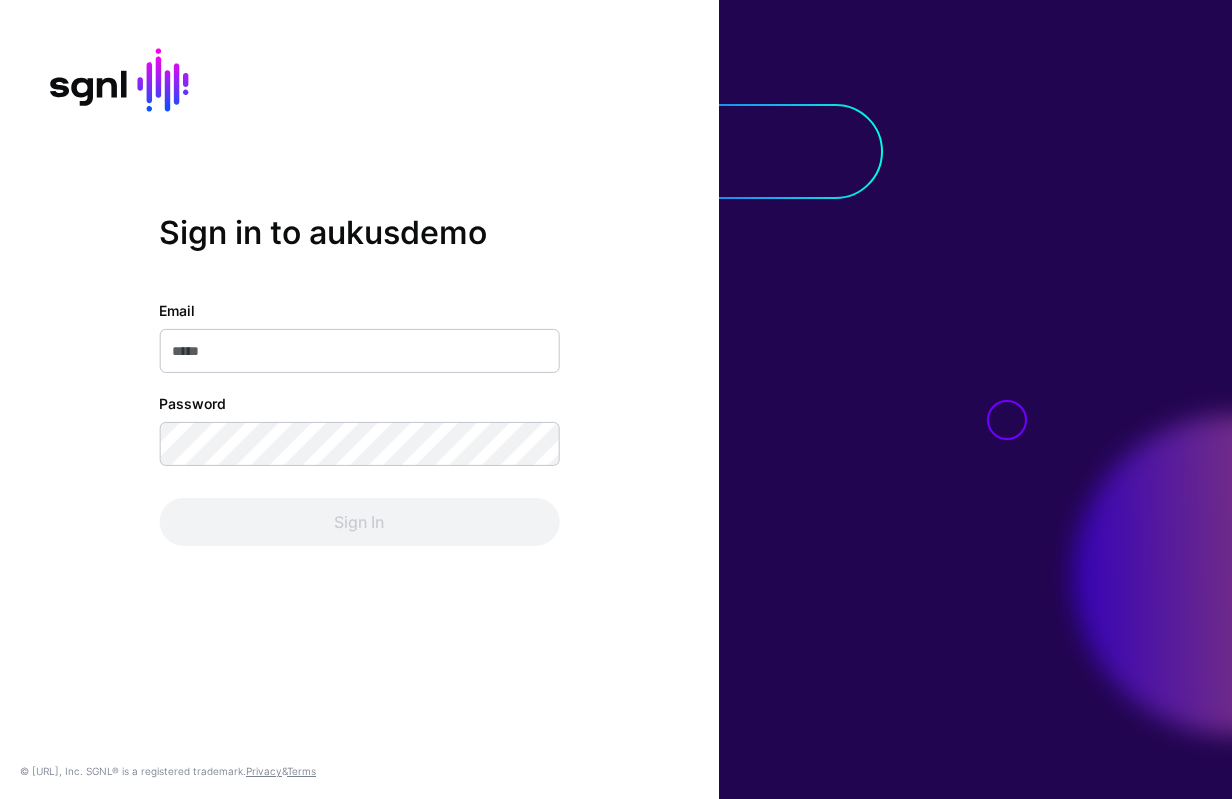 scroll, scrollTop: 0, scrollLeft: 0, axis: both 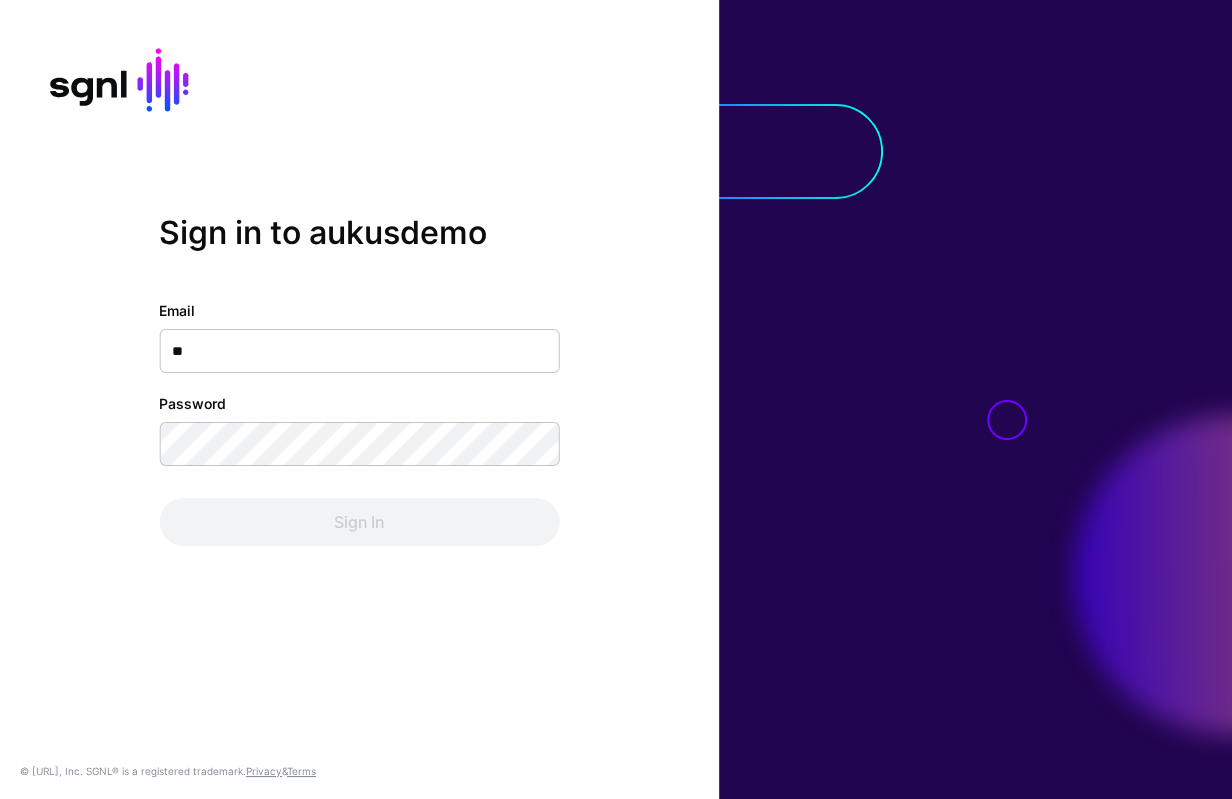 type on "***" 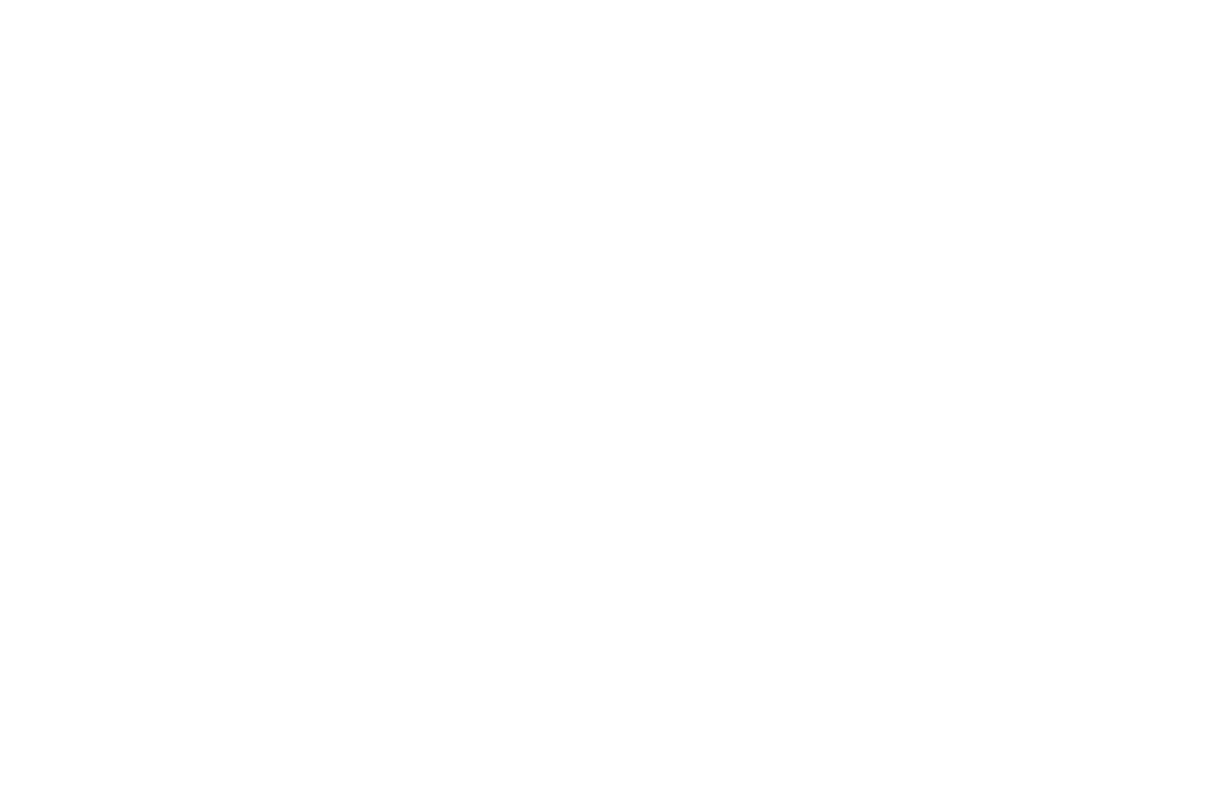 scroll, scrollTop: 0, scrollLeft: 0, axis: both 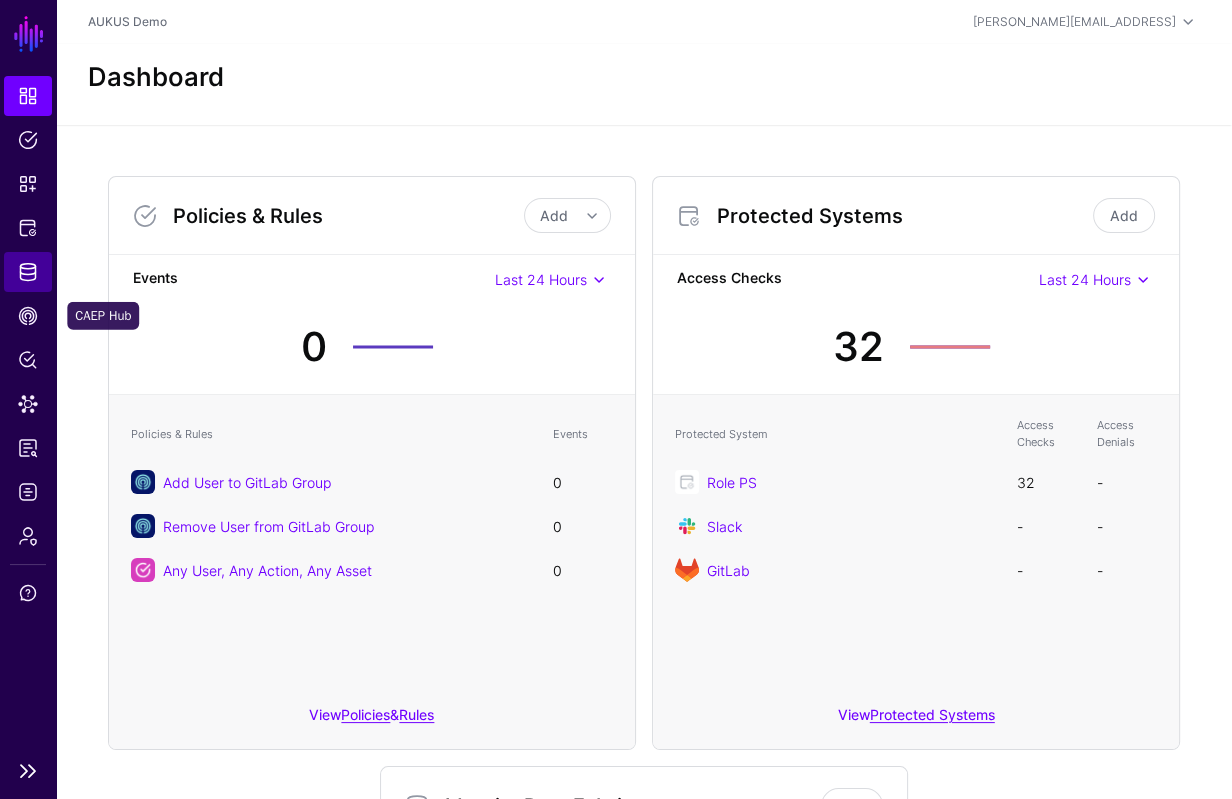 click on "Identity Data Fabric" 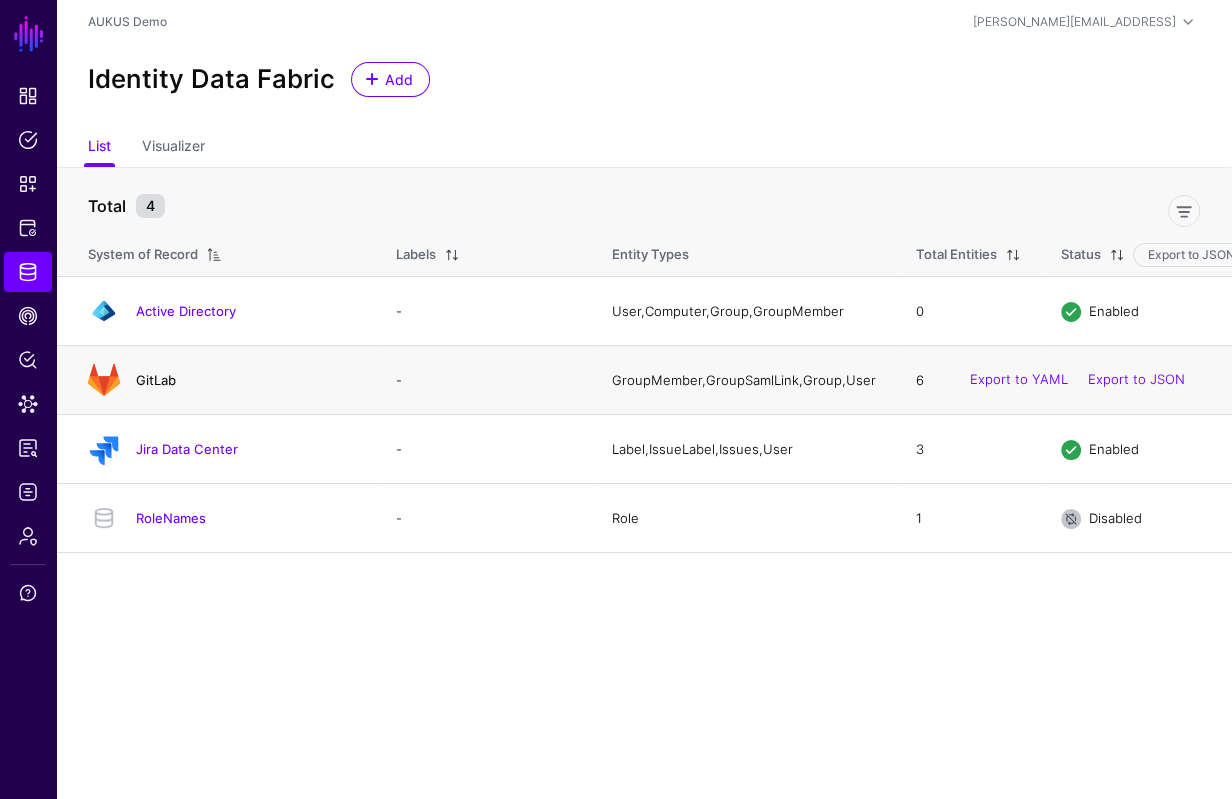 click on "GitLab" 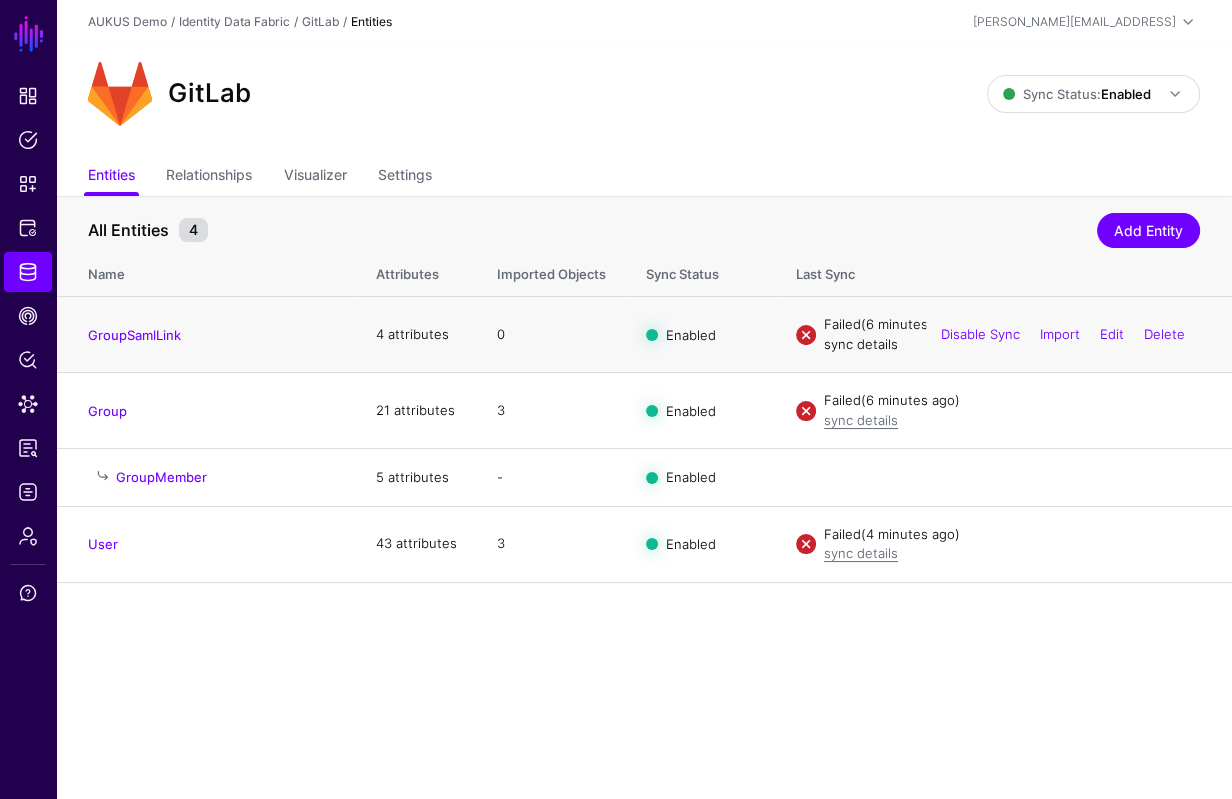 click on "sync details" 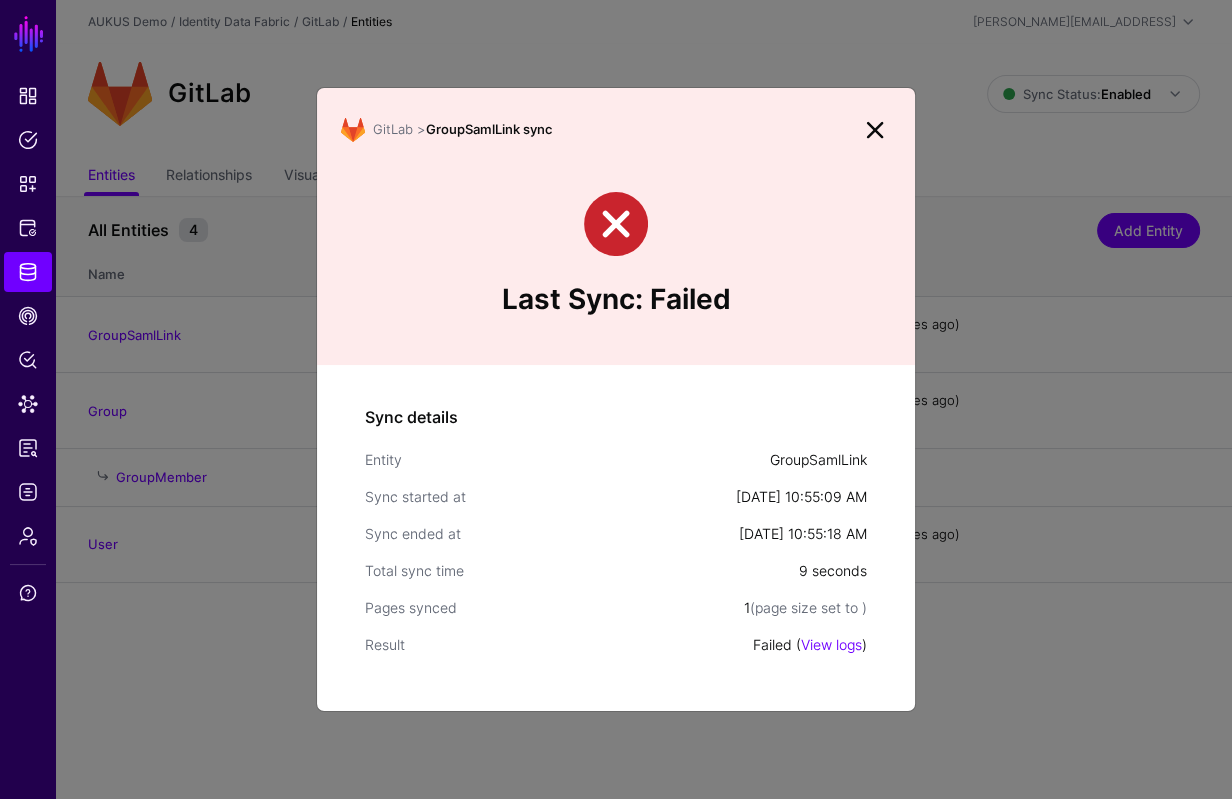 click on "Failed ( View logs )" 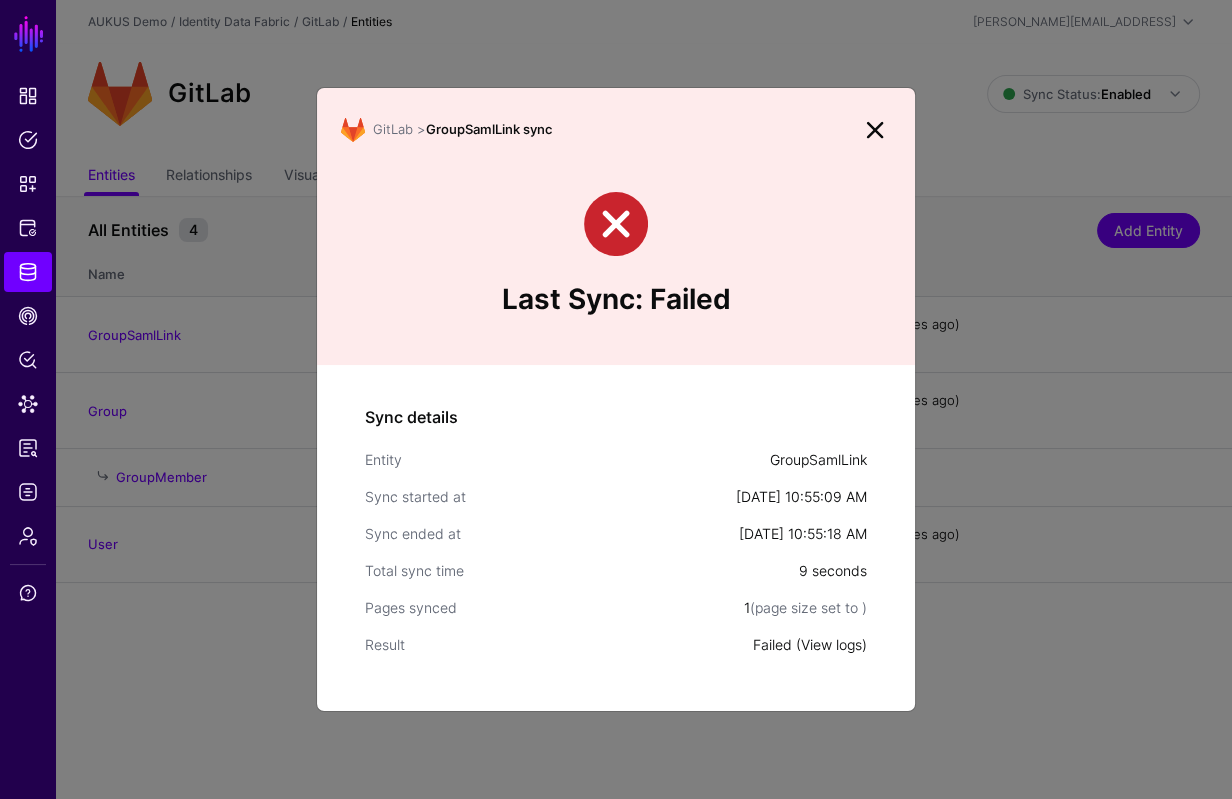 click on "View logs" 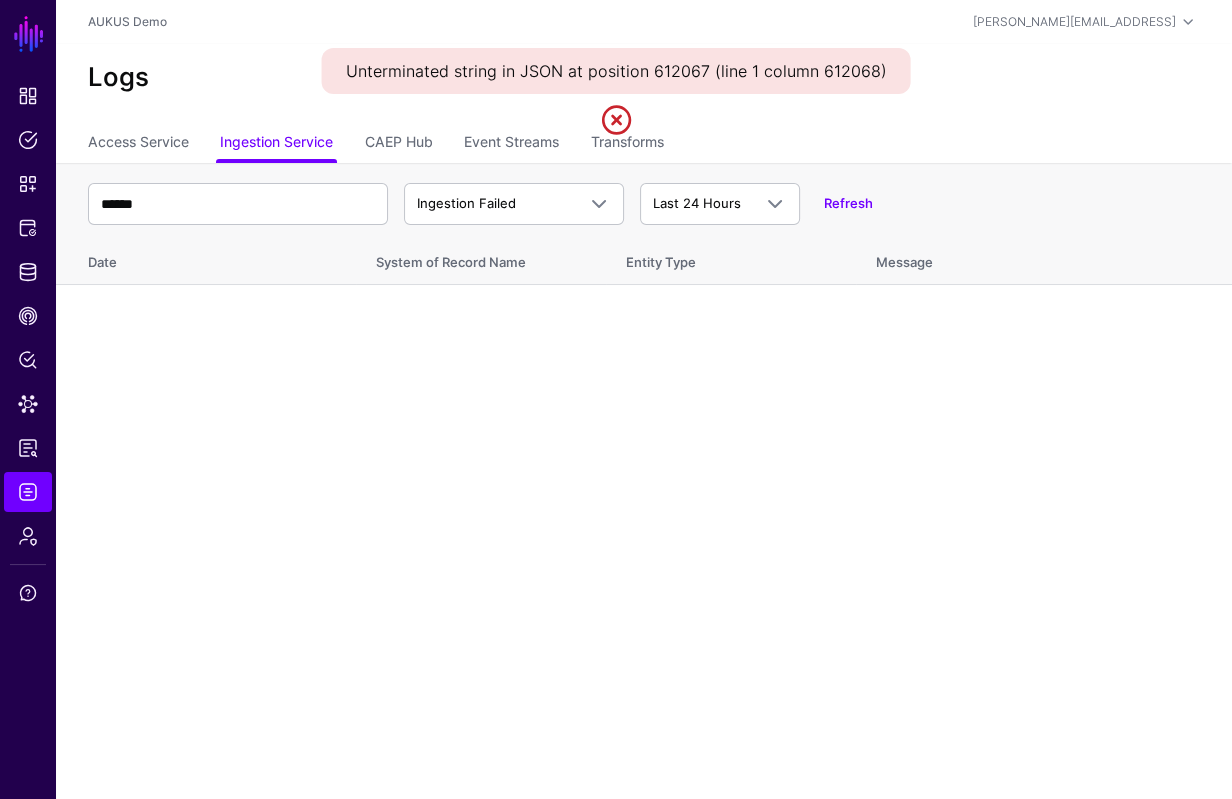 click on "****** Ingestion Failed  Ingestion Started   Ingestion Completed   Ingestion Failed  Last 24 Hours  Last 24 Hours   Last 7 Days   Last 30 Days   Last 90 Days   Custom Range   Refresh" at bounding box center [644, 204] 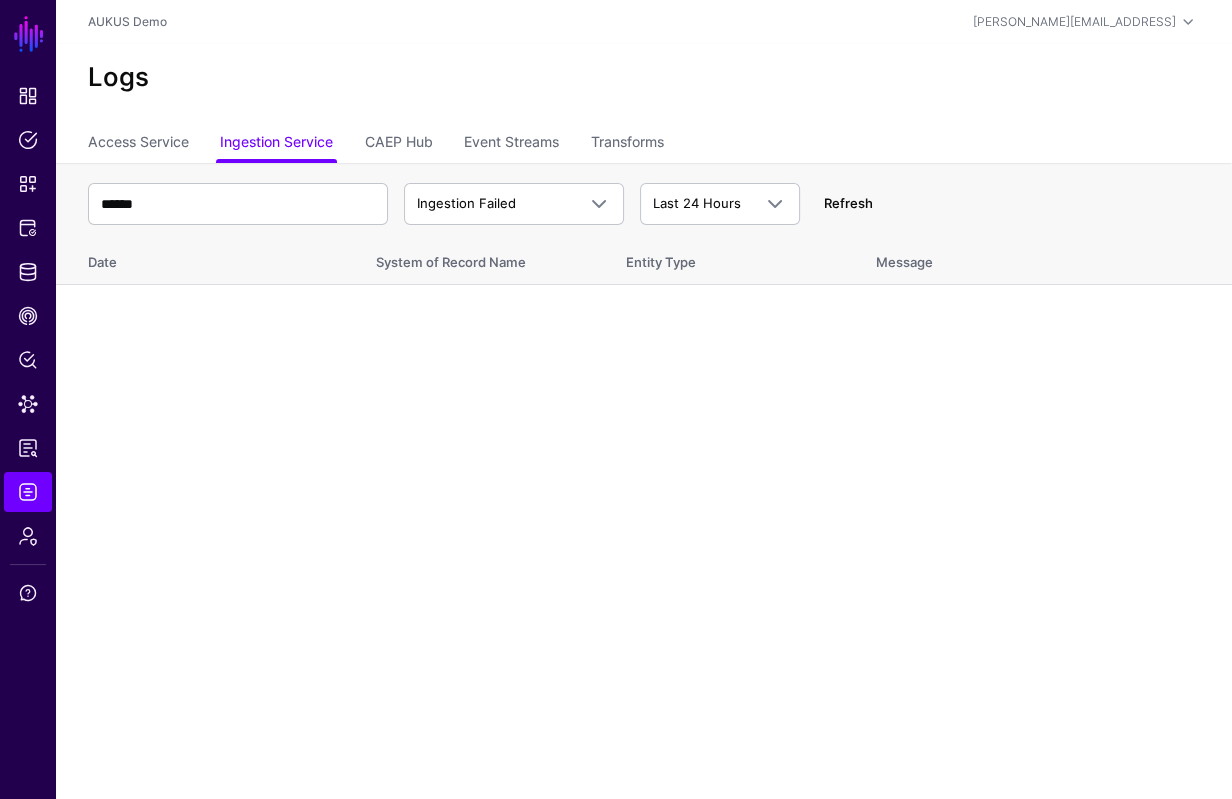 click on "Refresh" at bounding box center (848, 203) 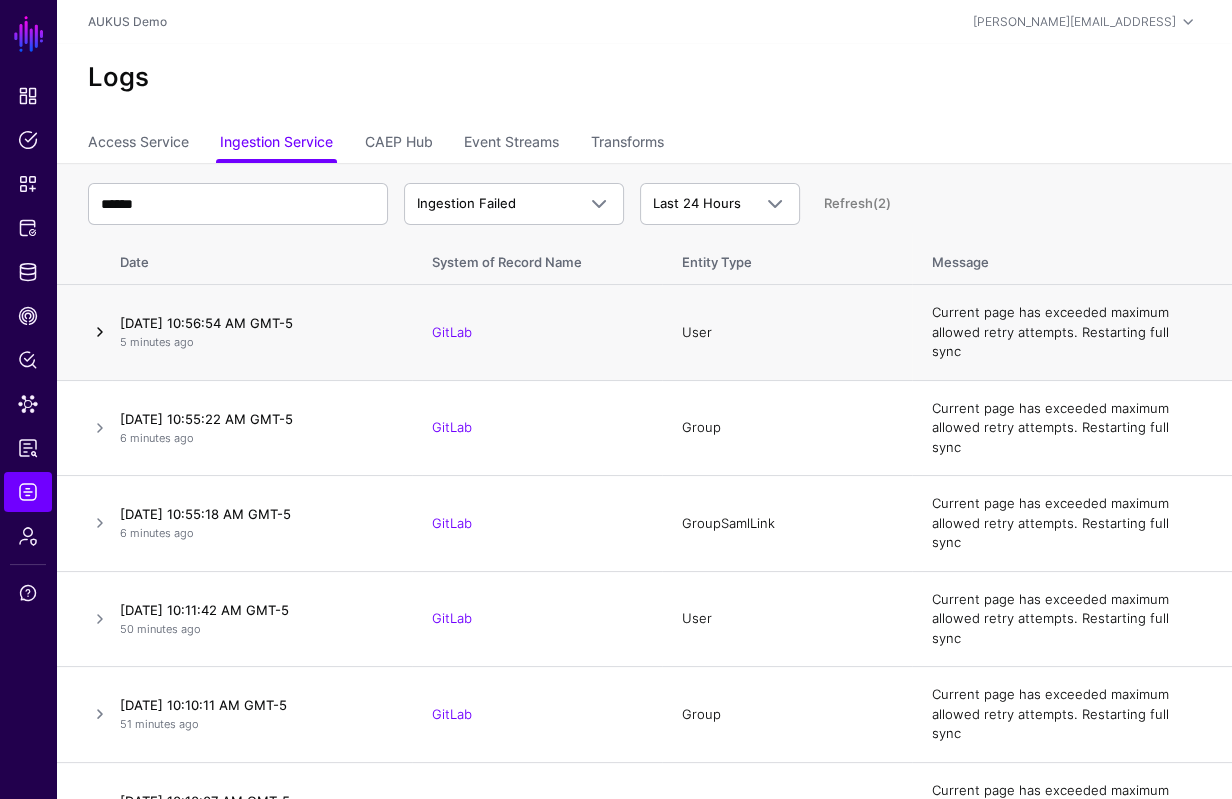 click at bounding box center (100, 332) 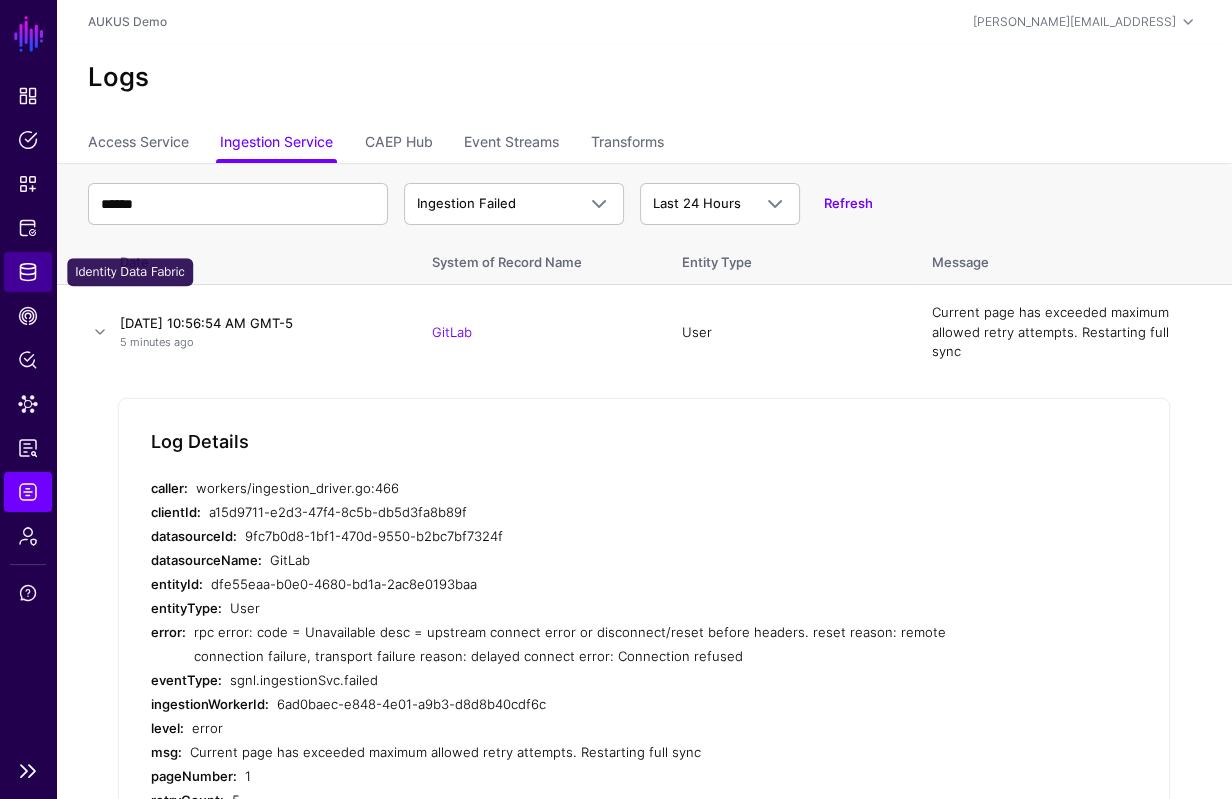 click on "Identity Data Fabric" 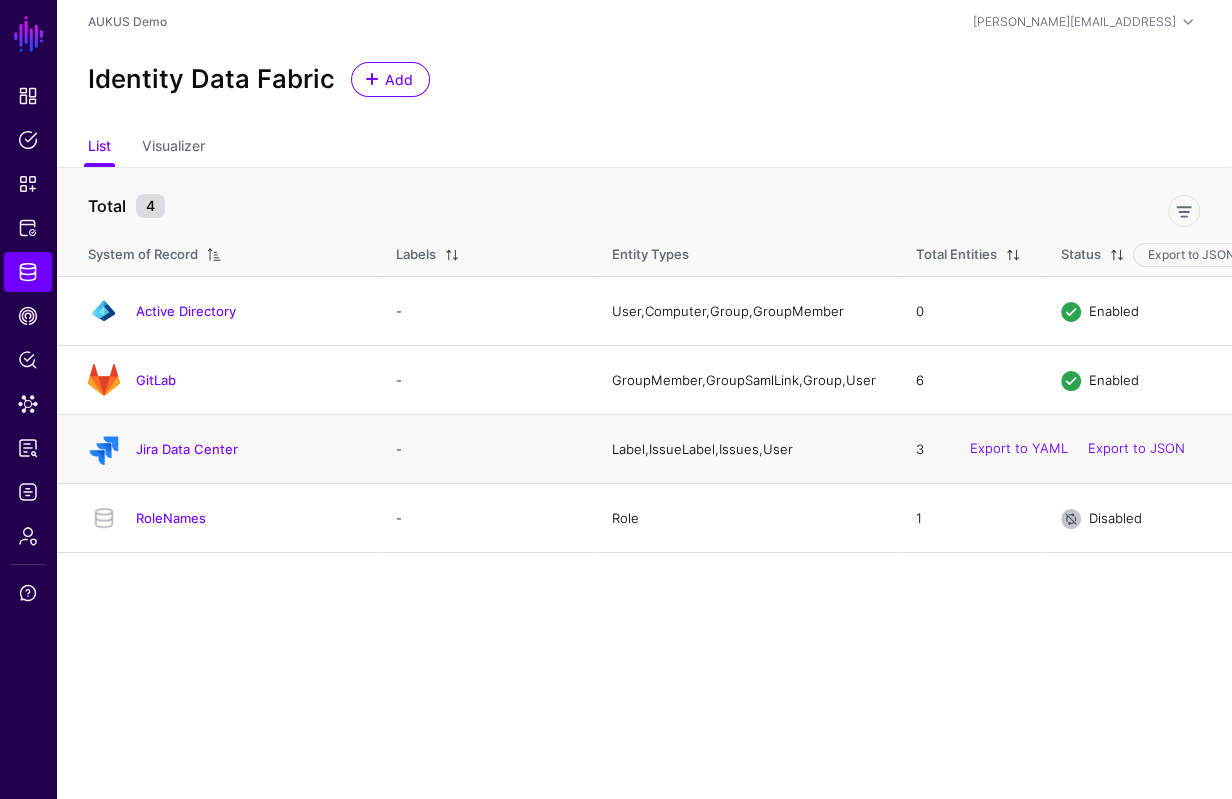 click on "Jira Data Center" 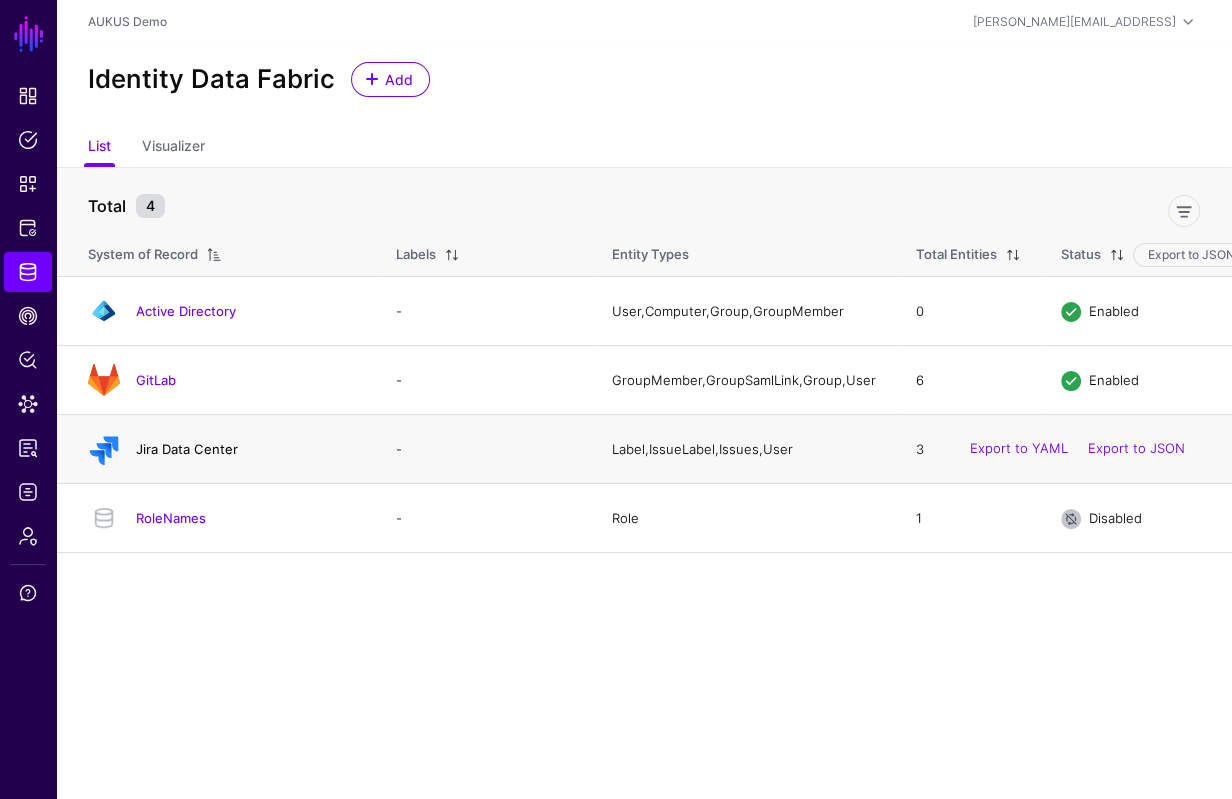 click on "Jira Data Center" 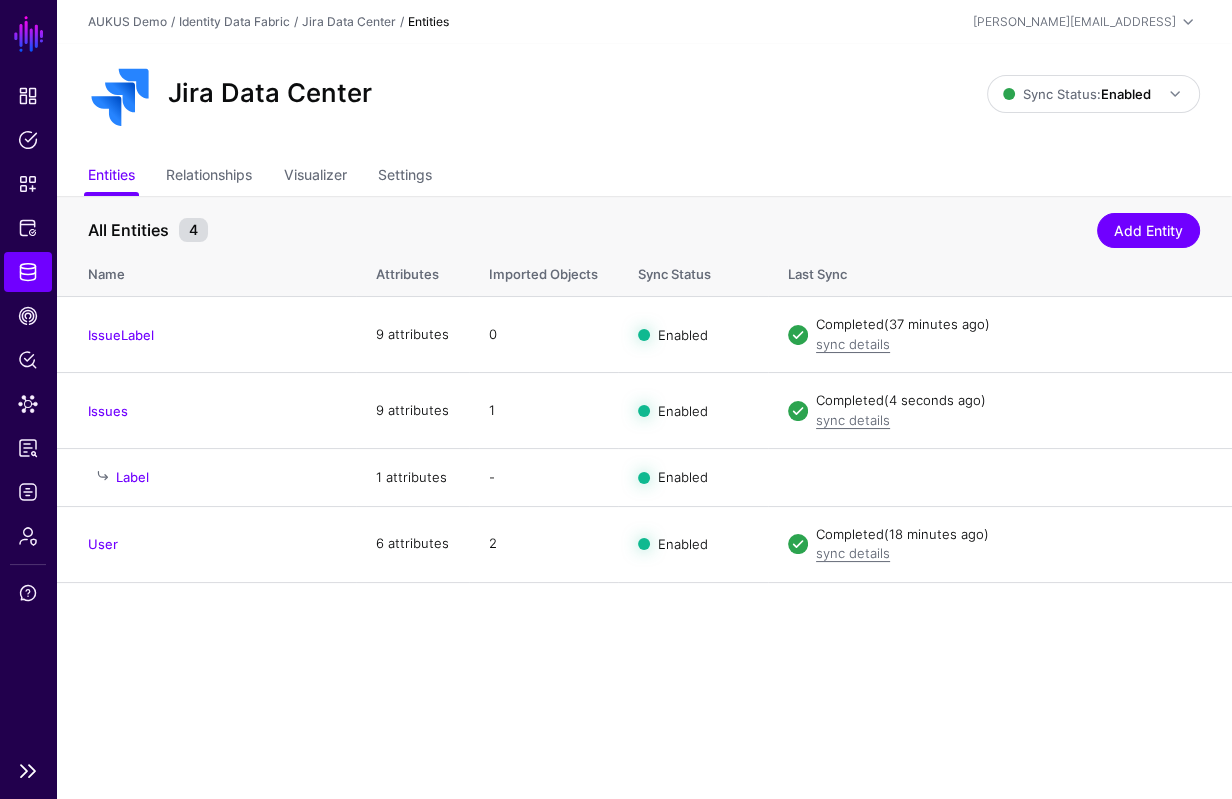 click on "Identity Data Fabric" 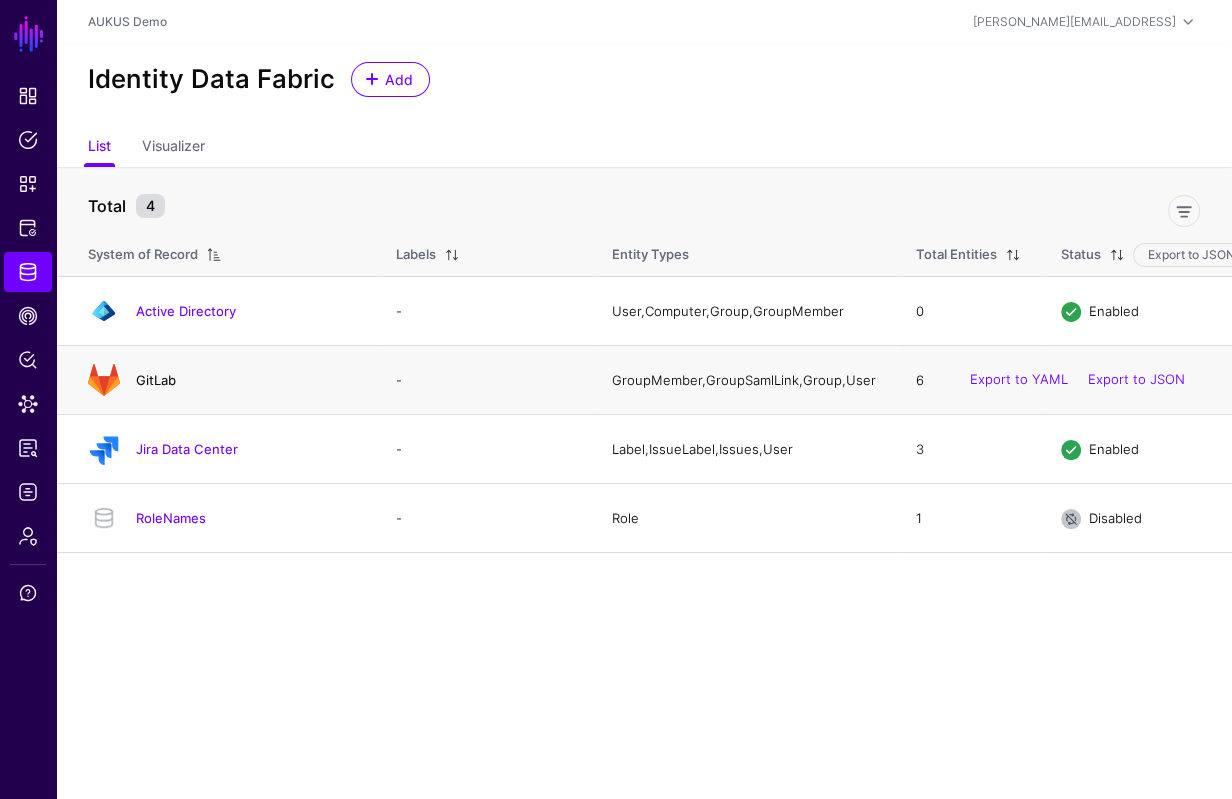 click on "GitLab" 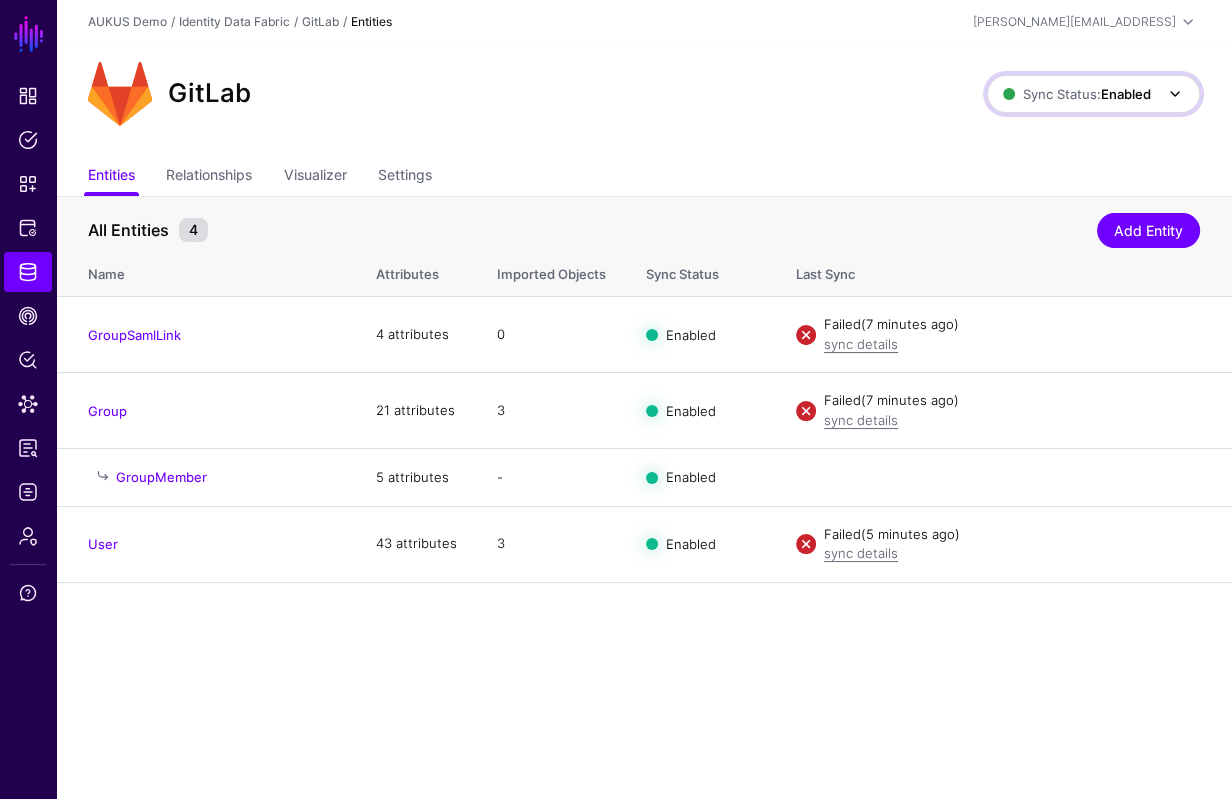 click on "Enabled" at bounding box center [1126, 94] 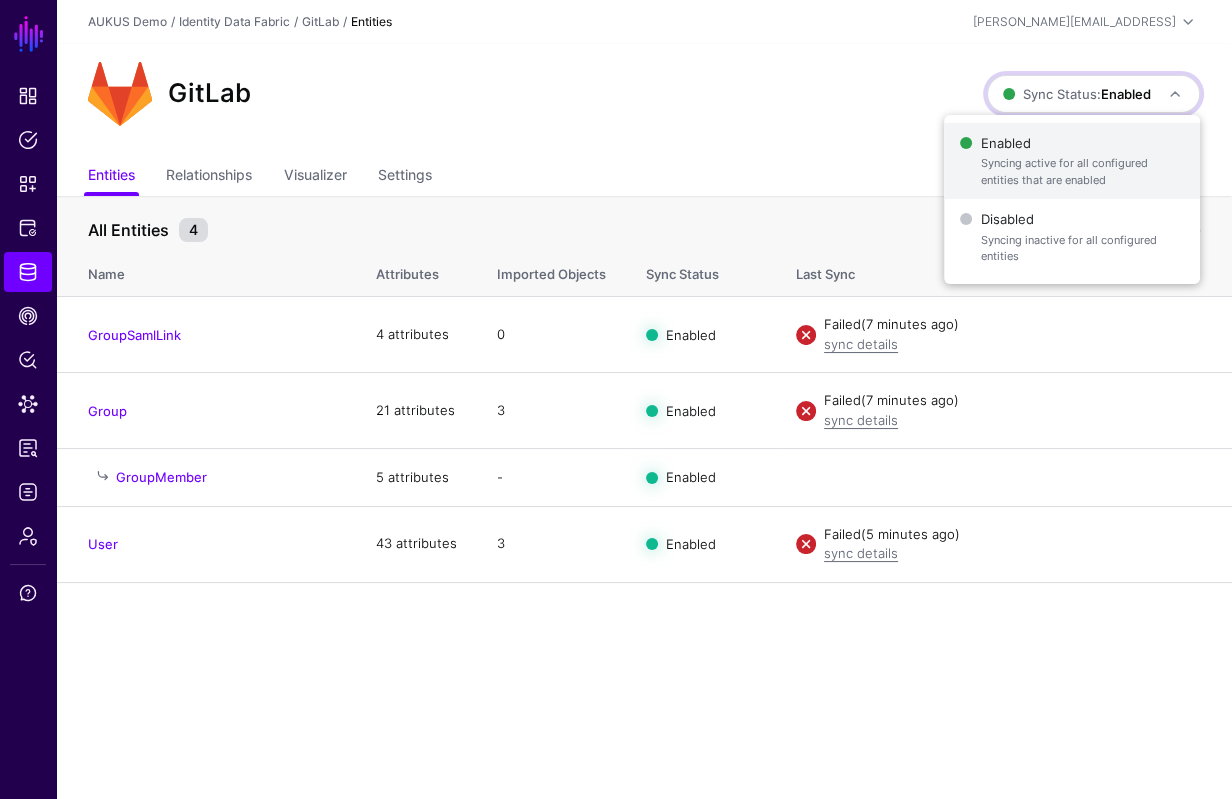 click on "Enabled   Syncing active for all configured entities that are enabled" 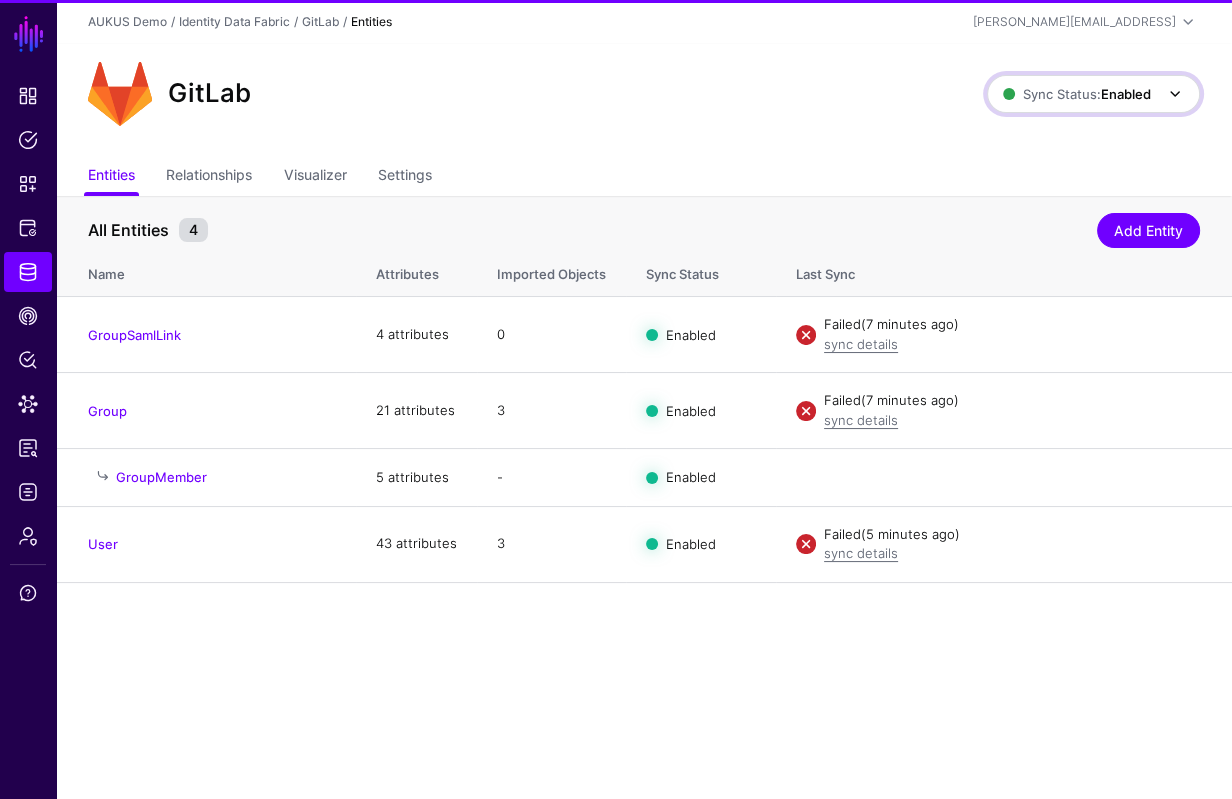 click on "Enabled" at bounding box center [1126, 94] 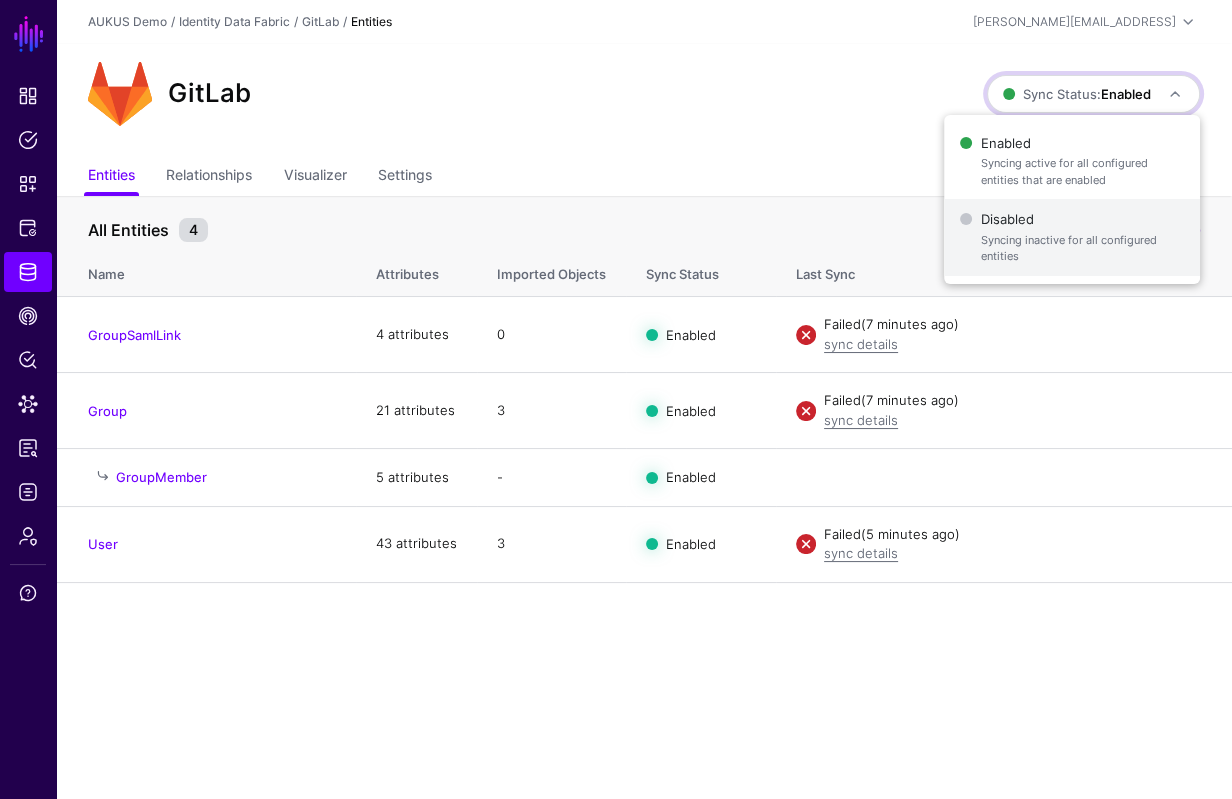 click on "Syncing inactive for all configured entities" 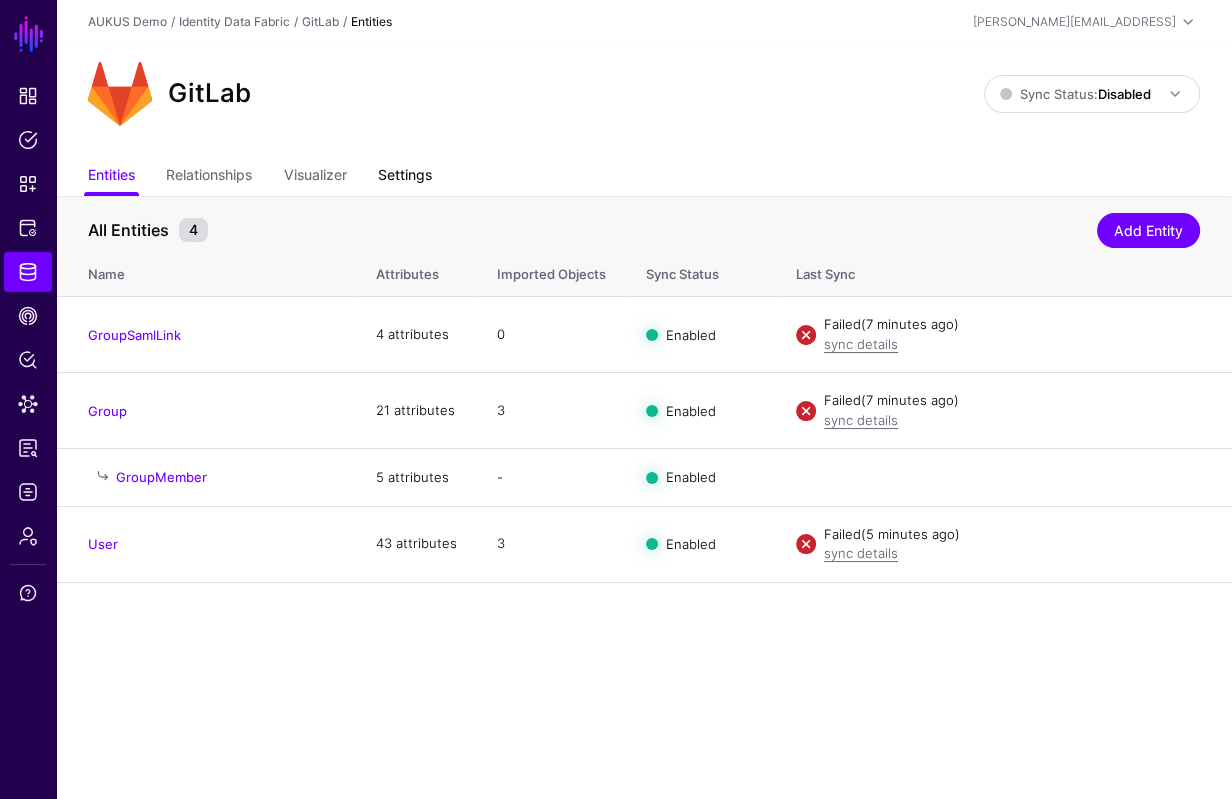 click on "Settings" 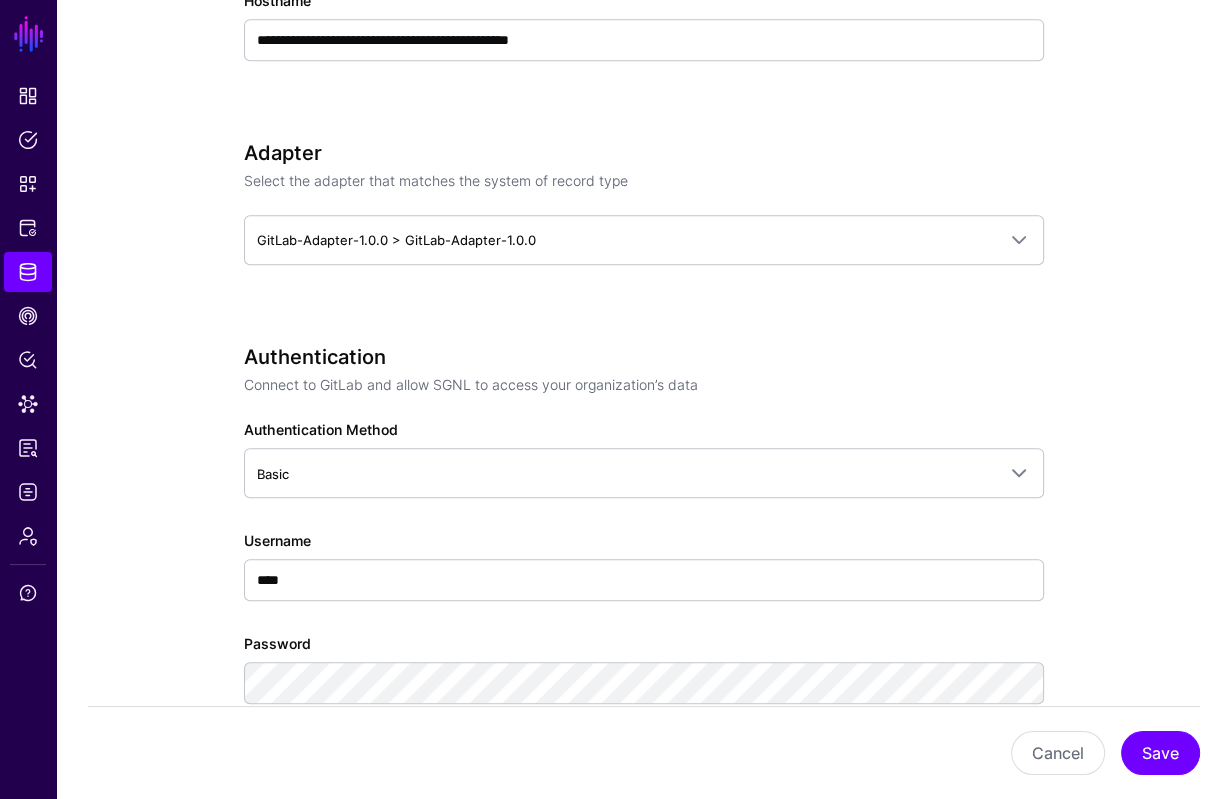 scroll, scrollTop: 1261, scrollLeft: 0, axis: vertical 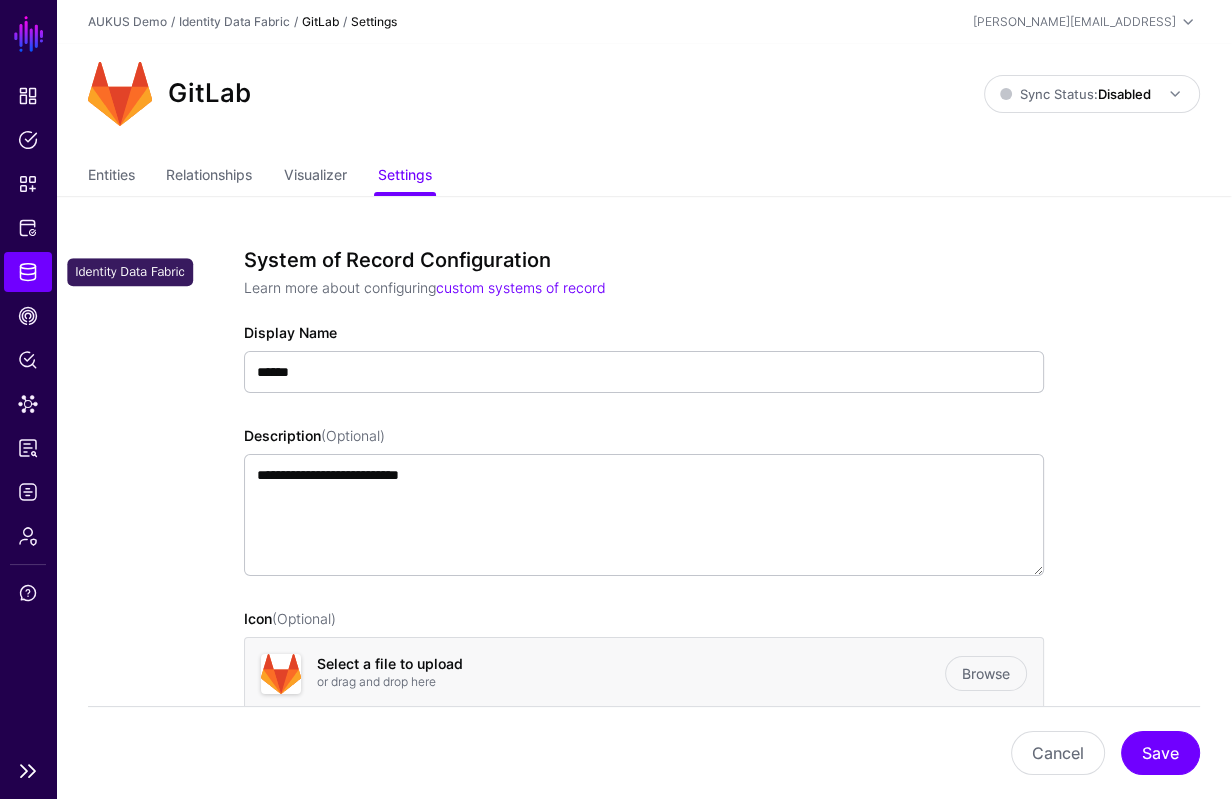 click on "Identity Data Fabric" 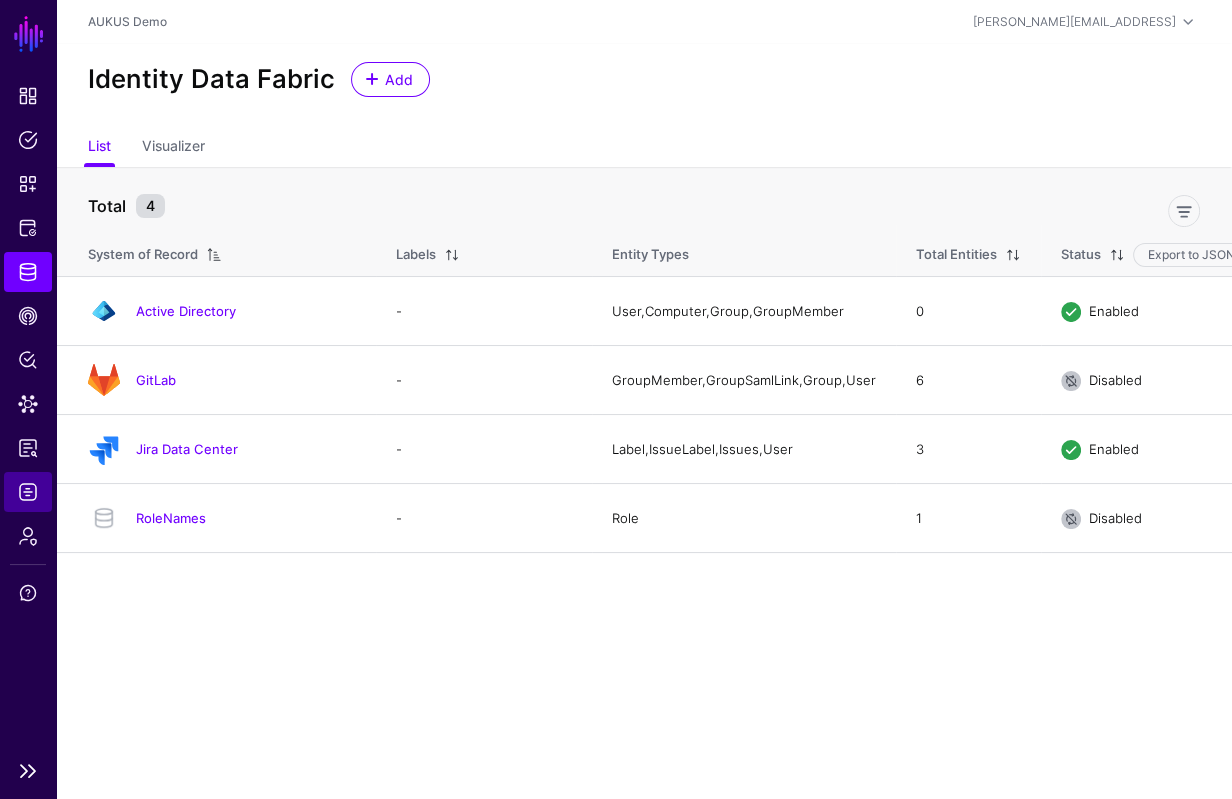 click on "Logs" 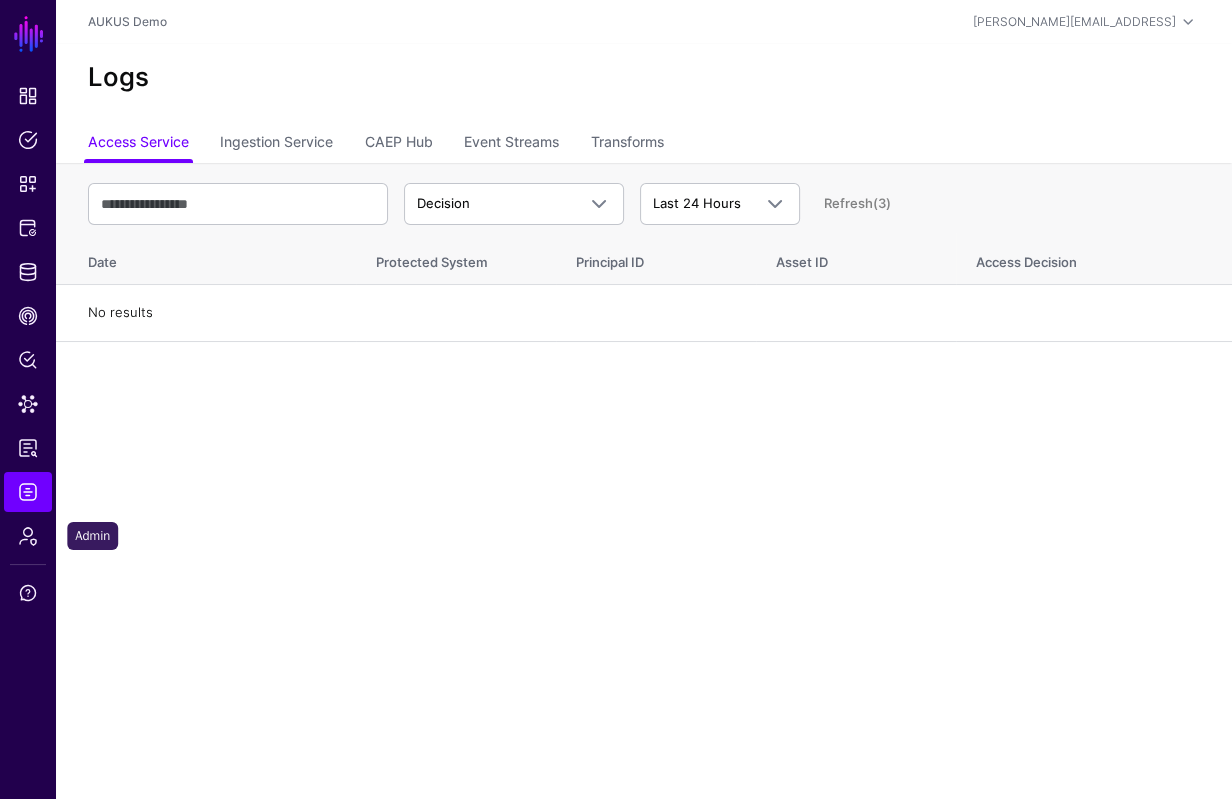 drag, startPoint x: 28, startPoint y: 541, endPoint x: 73, endPoint y: 525, distance: 47.759815 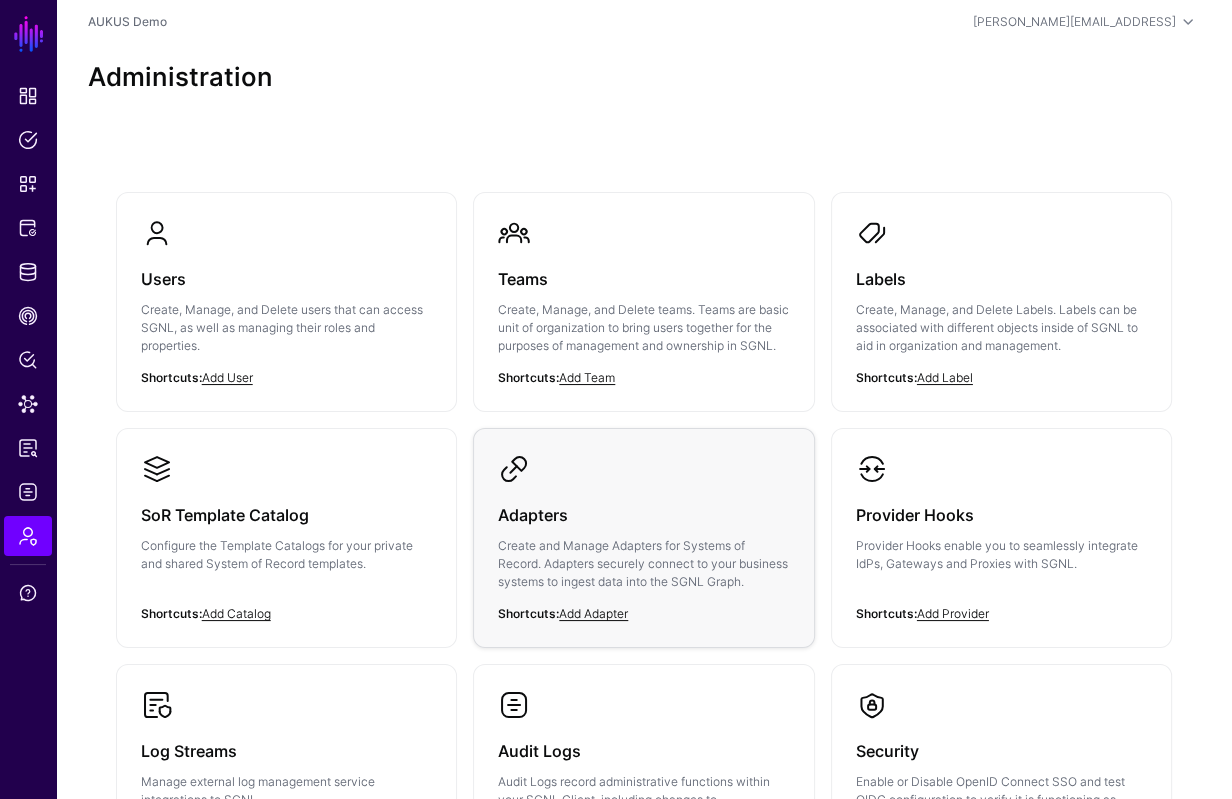click on "Adapters  Create and Manage Adapters for Systems of Record. Adapters securely connect to your business systems to ingest data into the SGNL Graph." 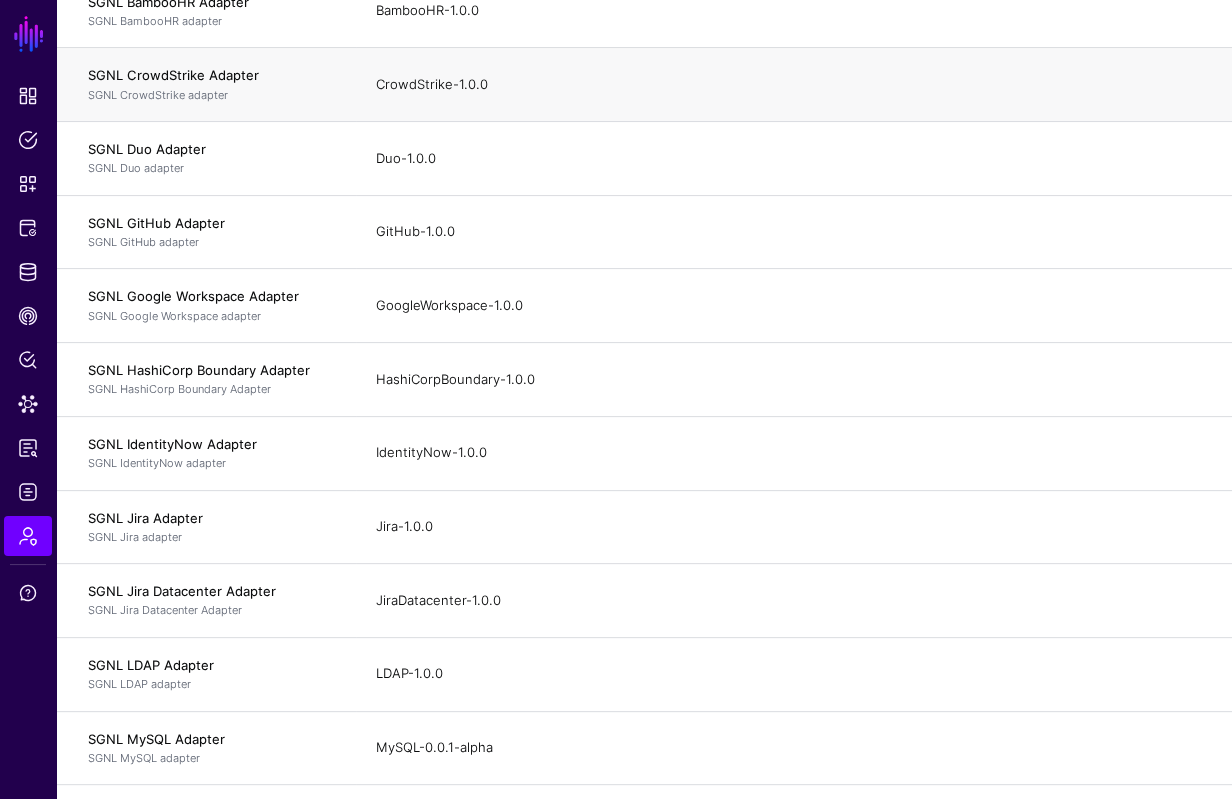 scroll, scrollTop: 0, scrollLeft: 0, axis: both 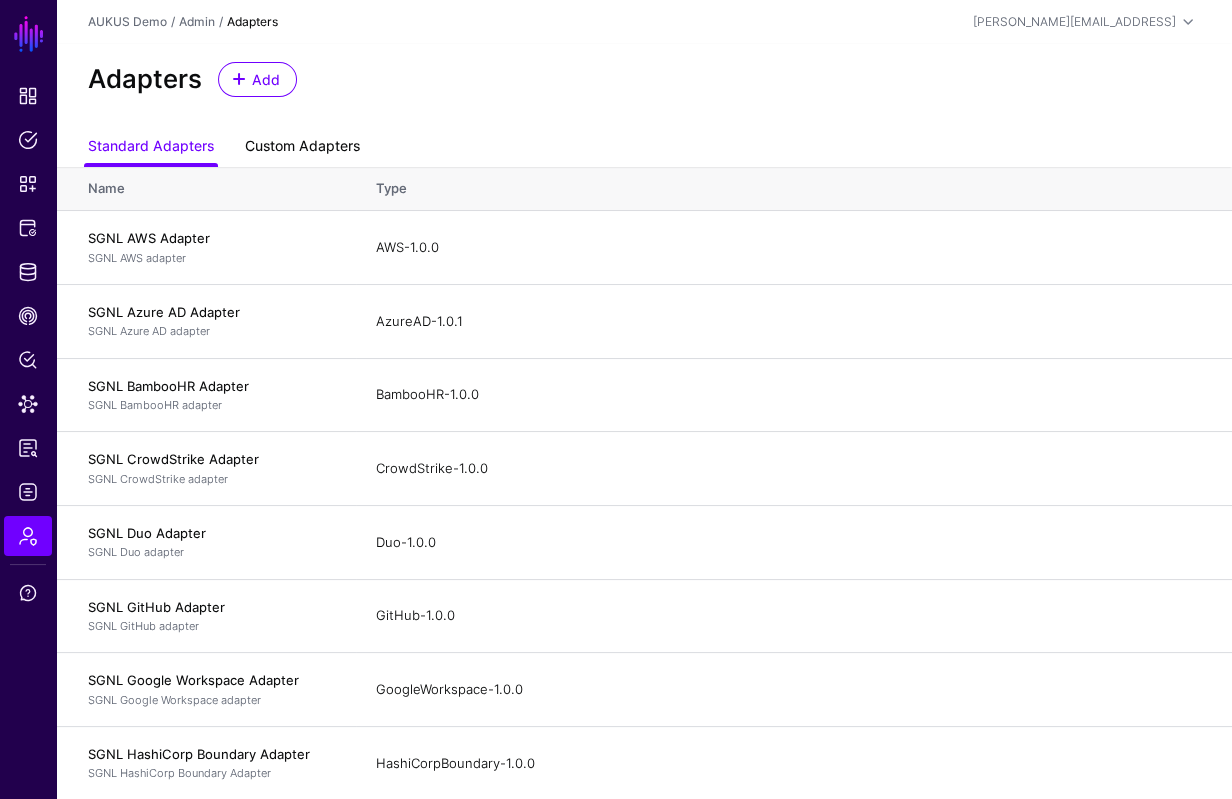click on "Custom Adapters" 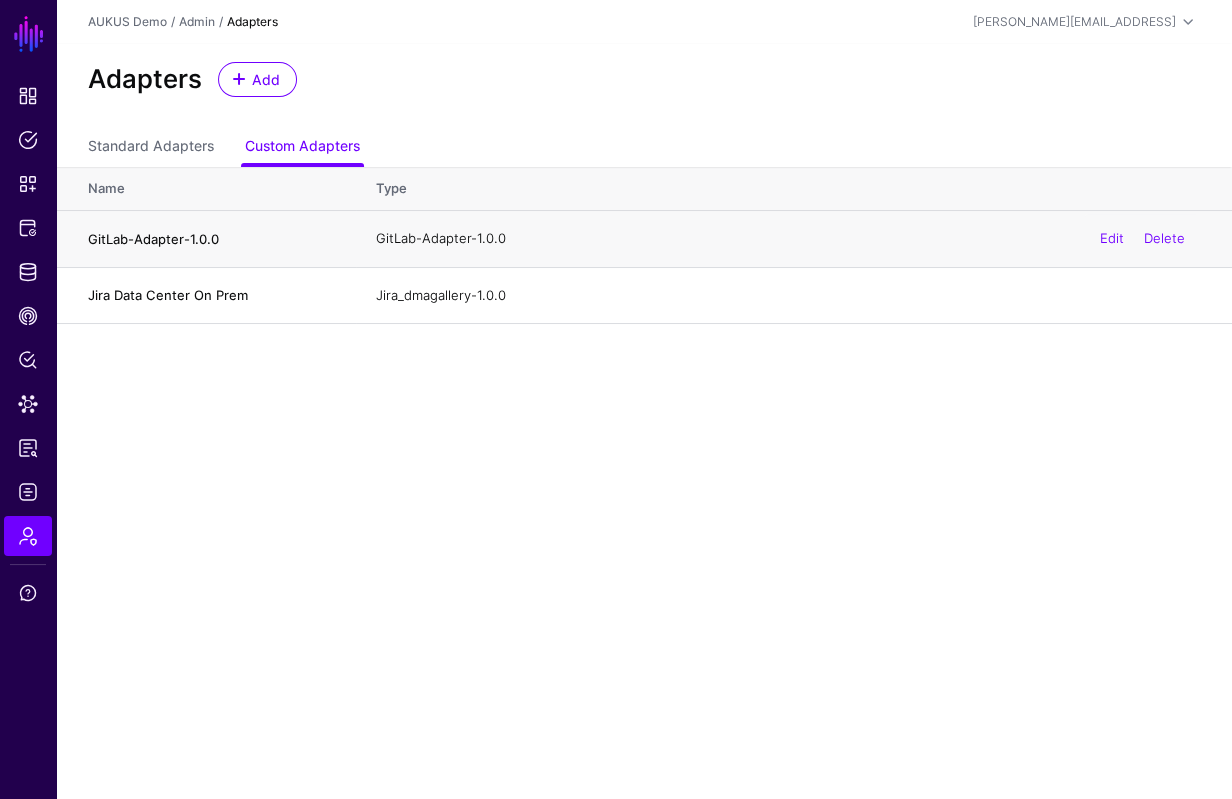 click on "Edit   Delete" 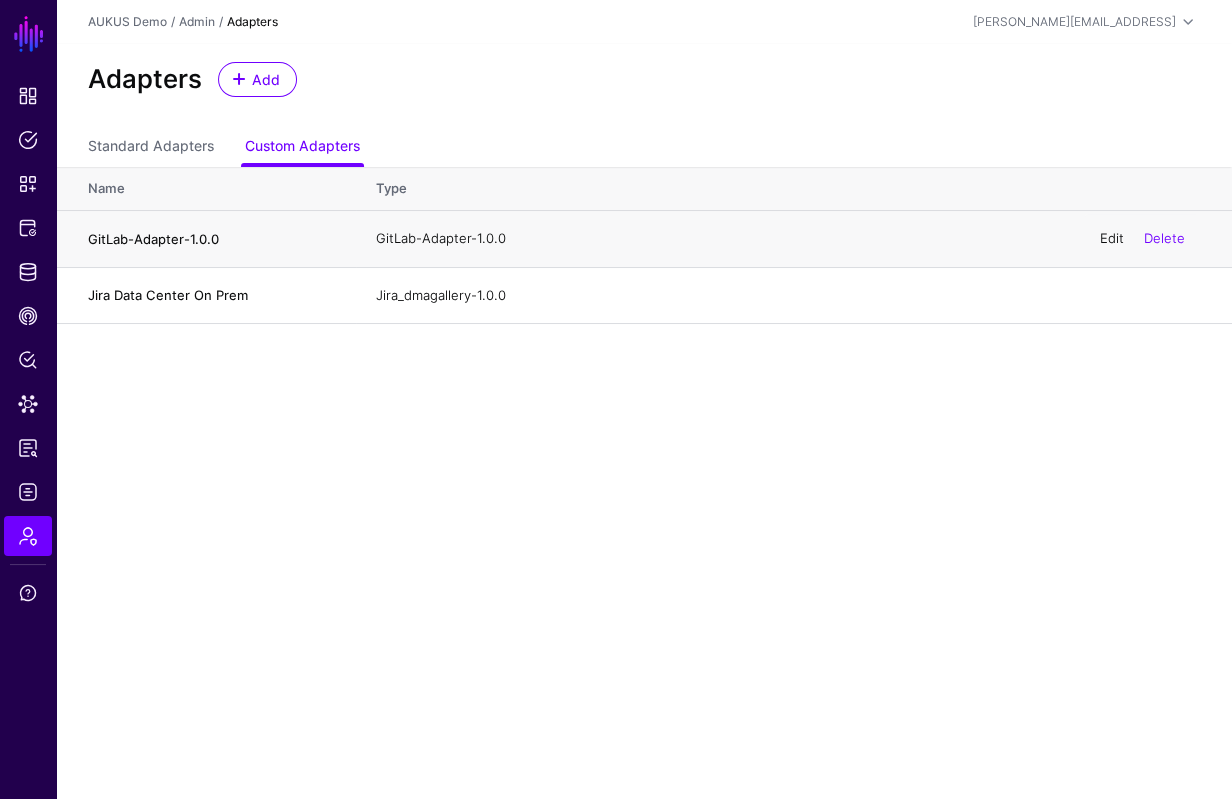 click on "Edit" 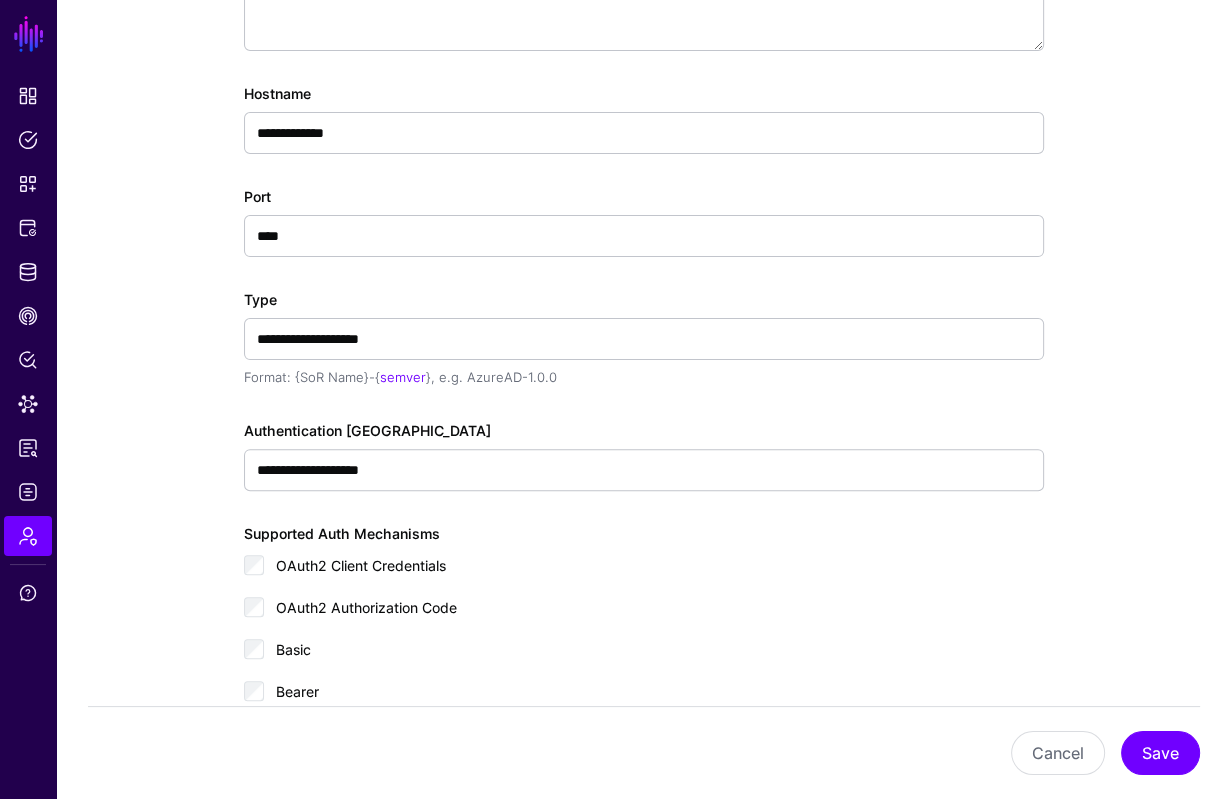 scroll, scrollTop: 0, scrollLeft: 0, axis: both 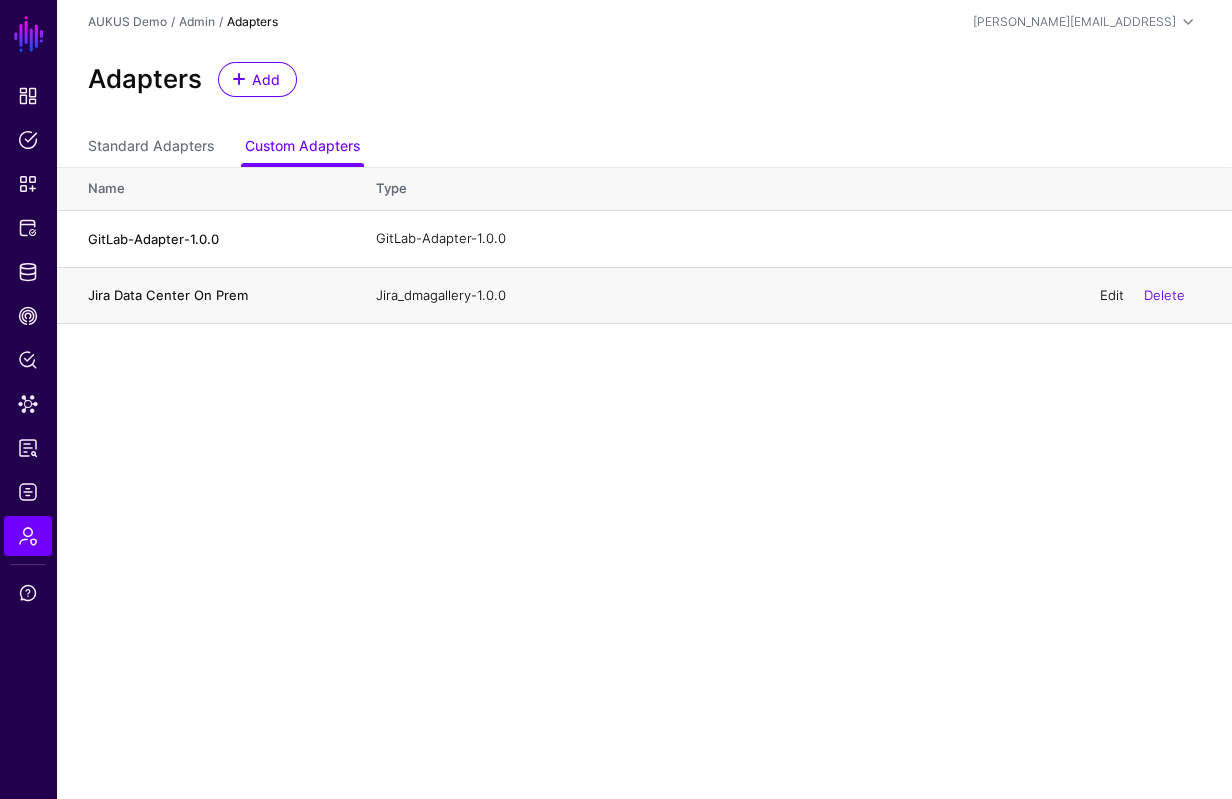 click on "Edit" 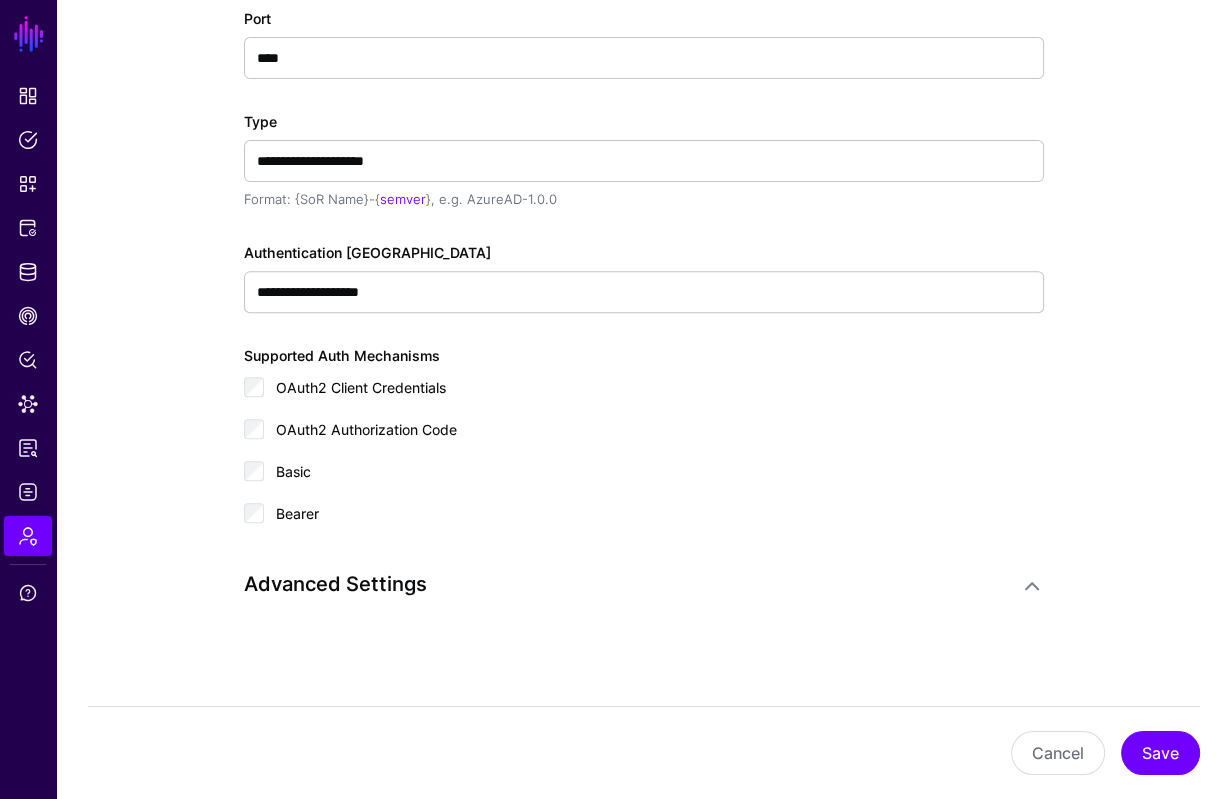 scroll, scrollTop: 223, scrollLeft: 0, axis: vertical 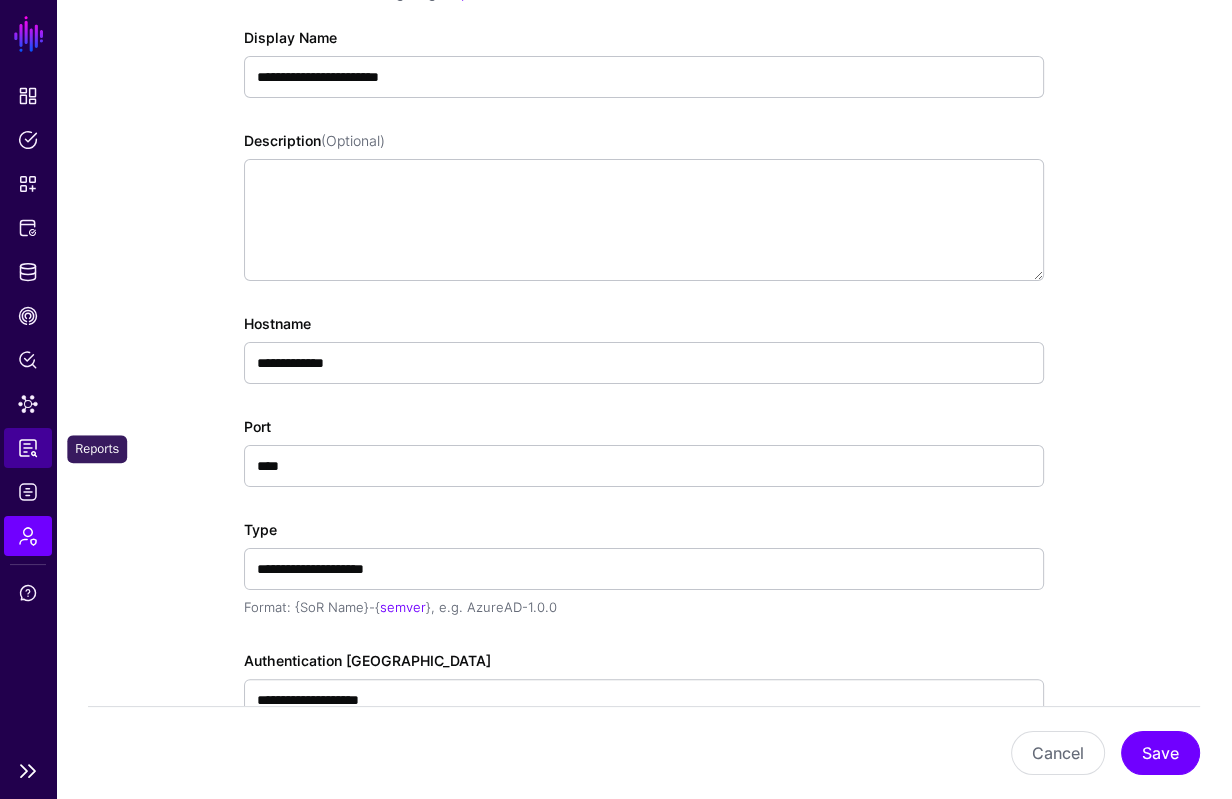 click on "Reports" 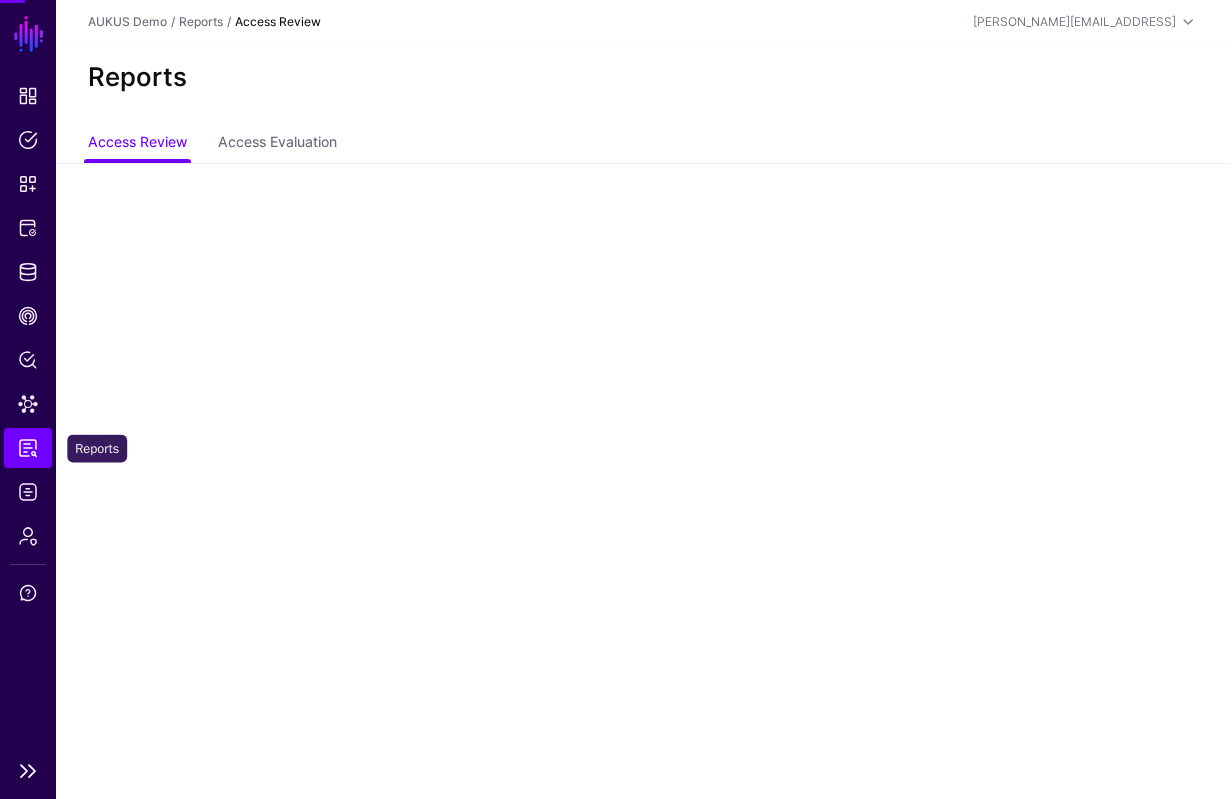 scroll, scrollTop: 0, scrollLeft: 0, axis: both 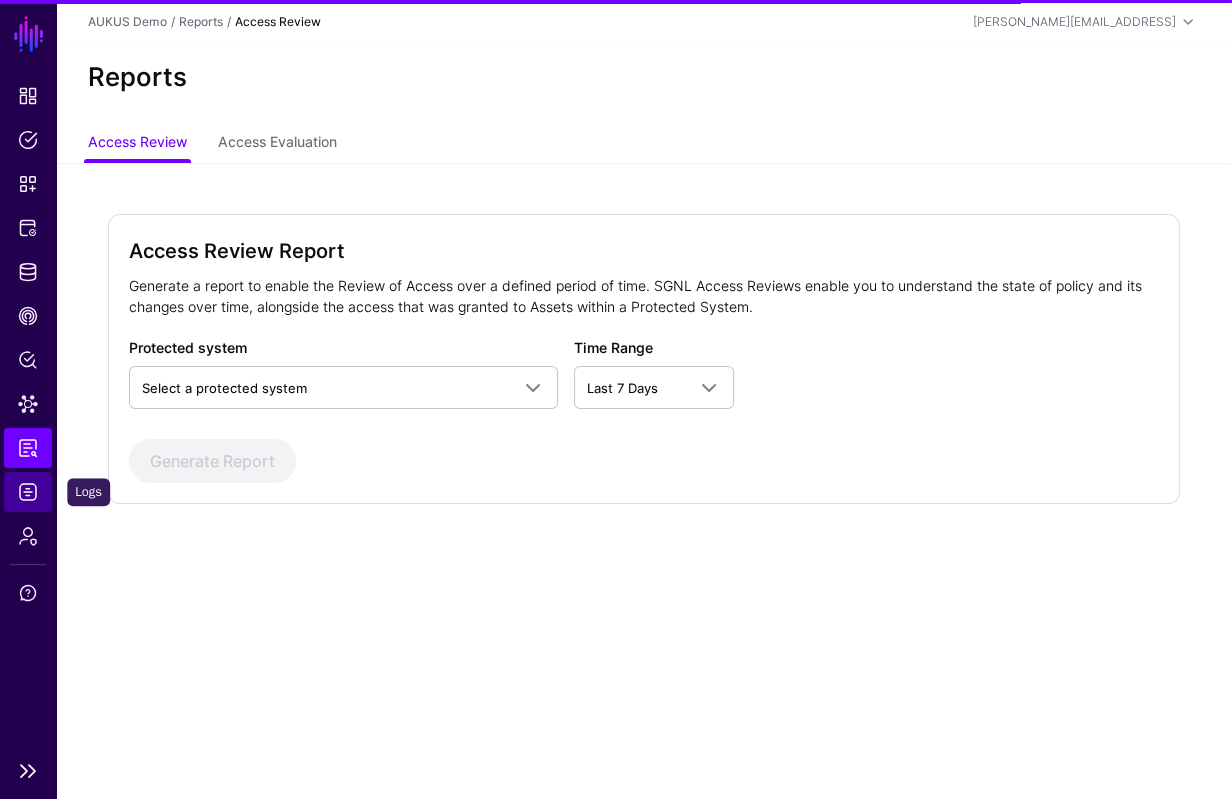 click on "Logs" 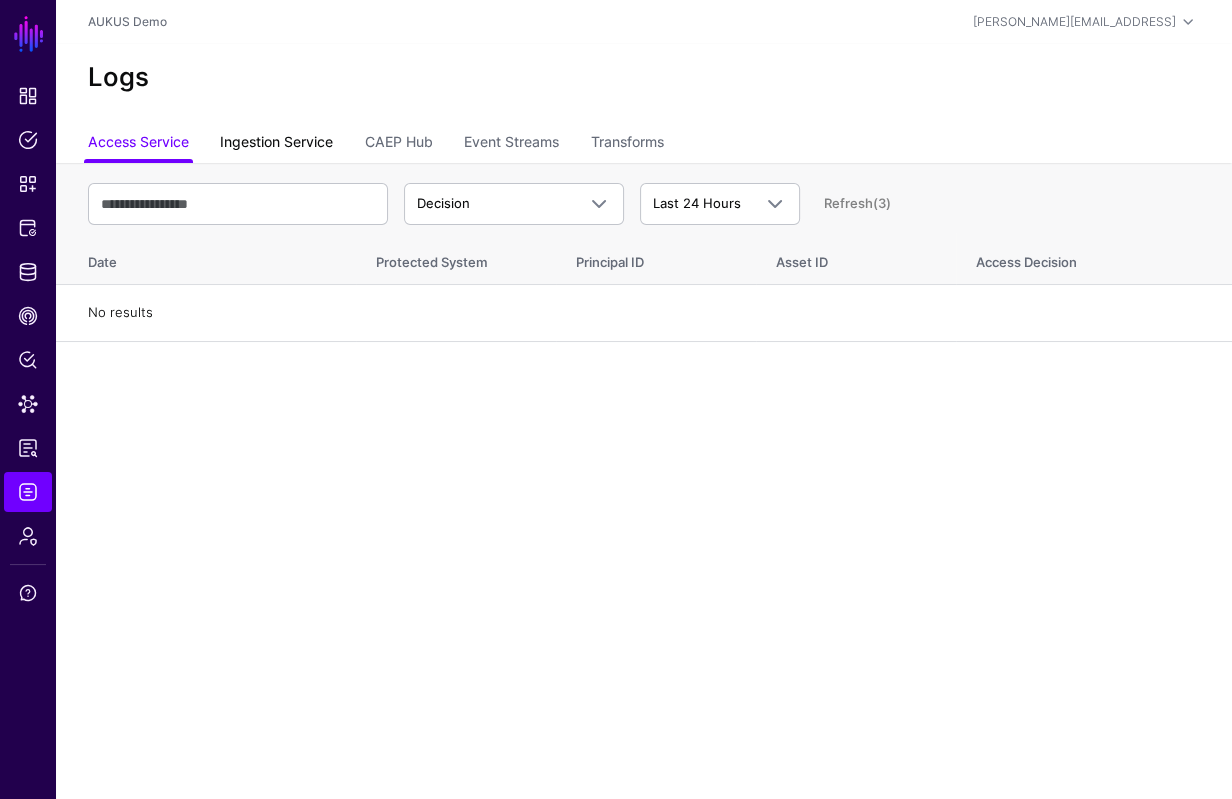 click on "Ingestion Service" 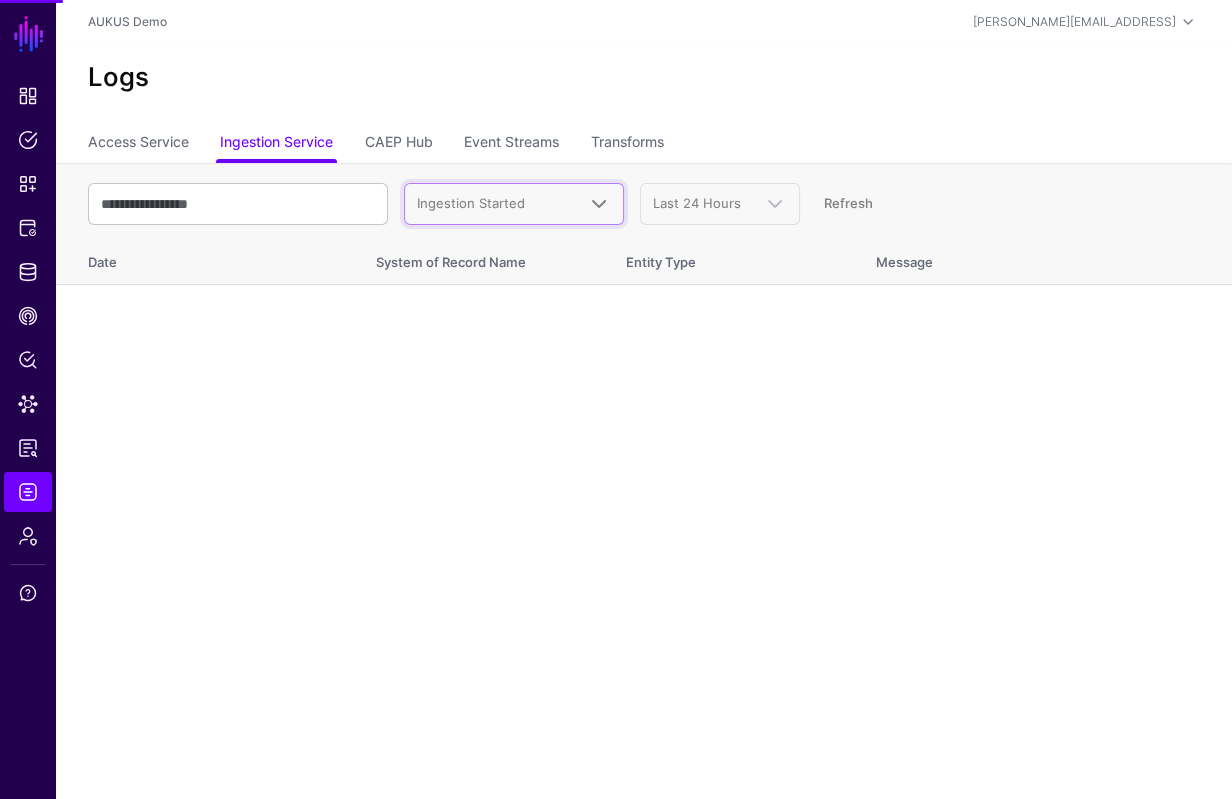 click on "Ingestion Started" at bounding box center (471, 203) 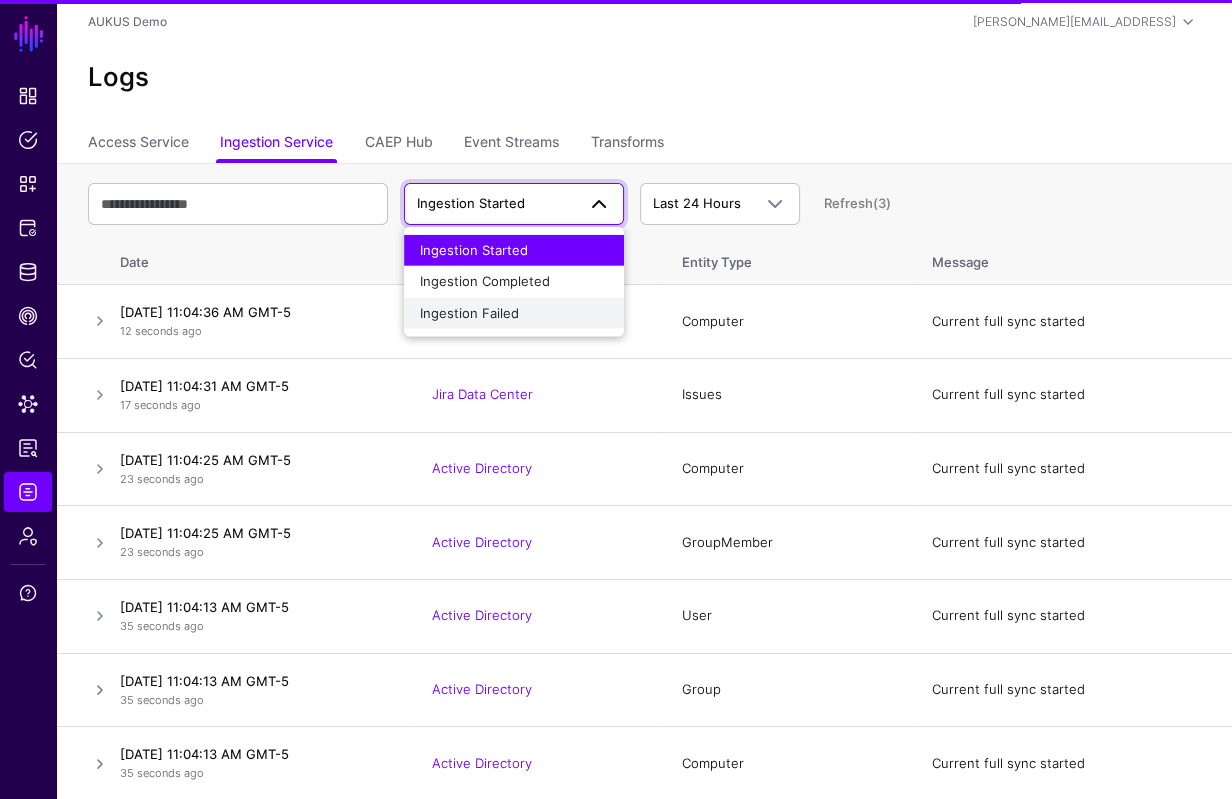 click on "Ingestion Failed" at bounding box center (469, 312) 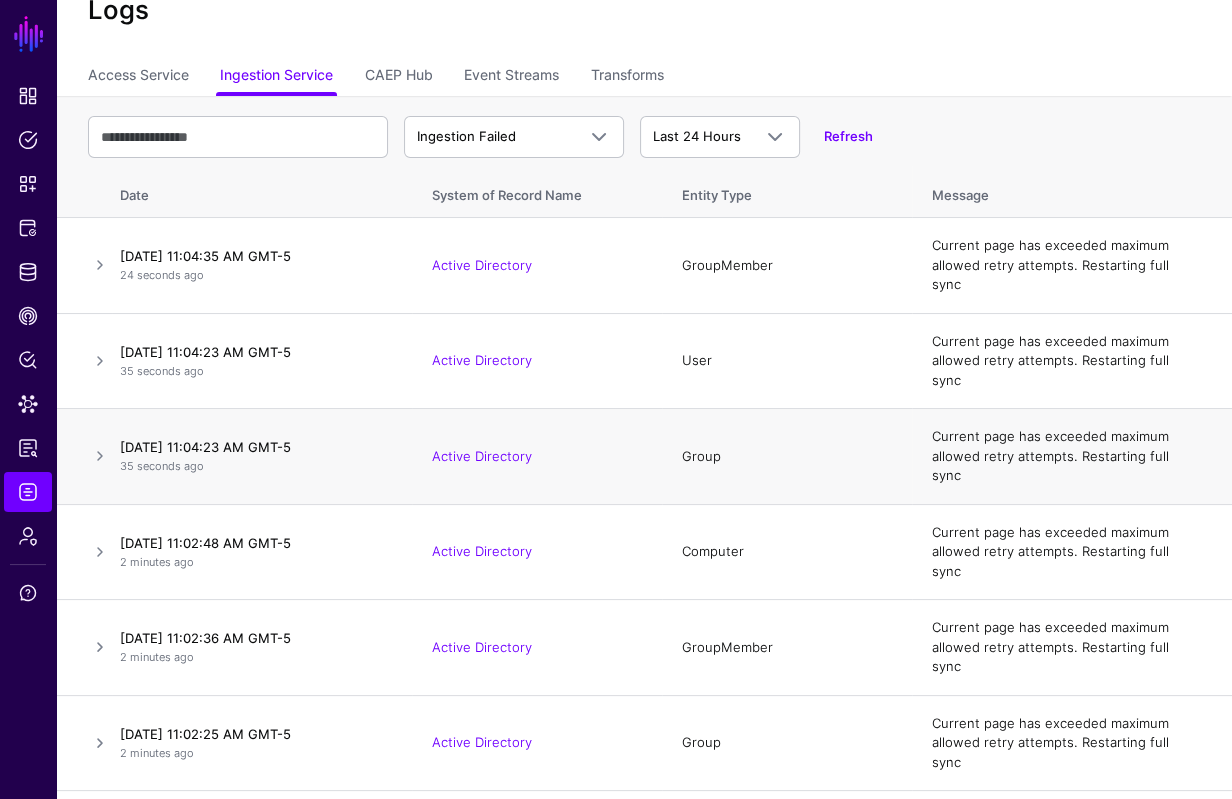scroll, scrollTop: 0, scrollLeft: 0, axis: both 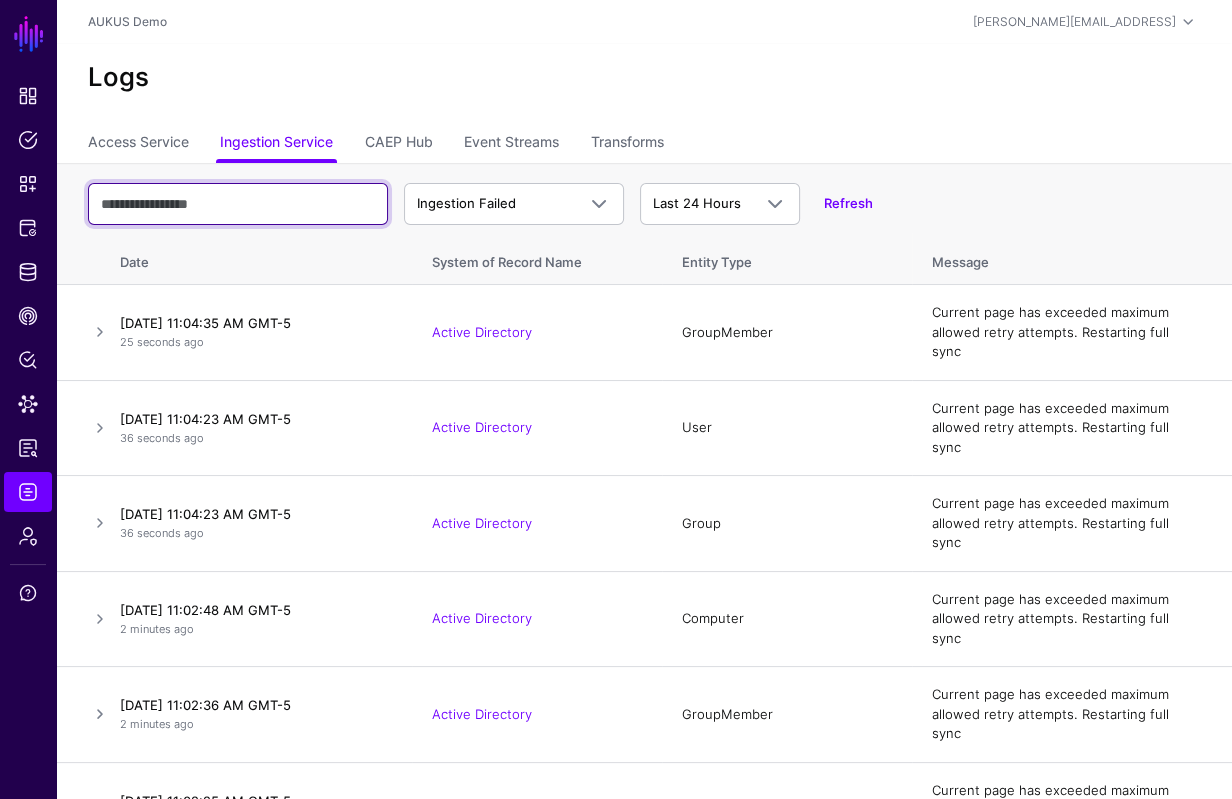 click at bounding box center [238, 204] 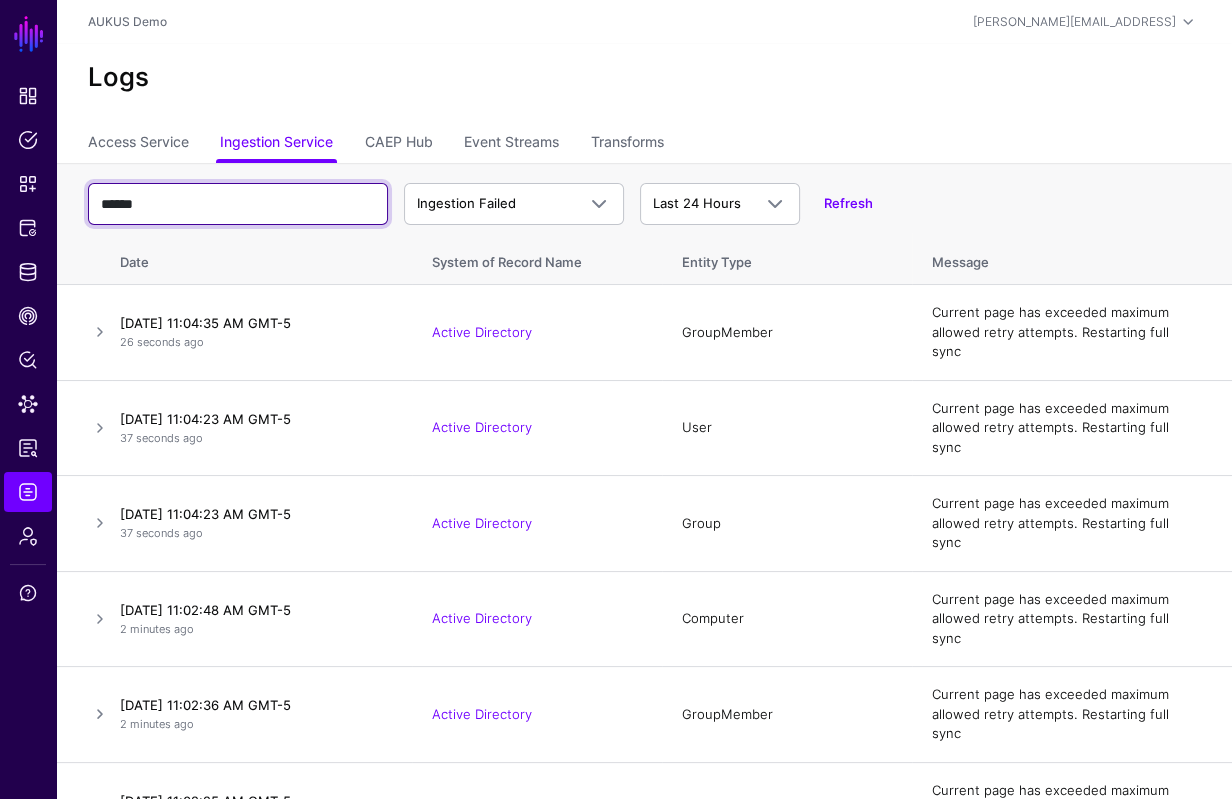 type on "******" 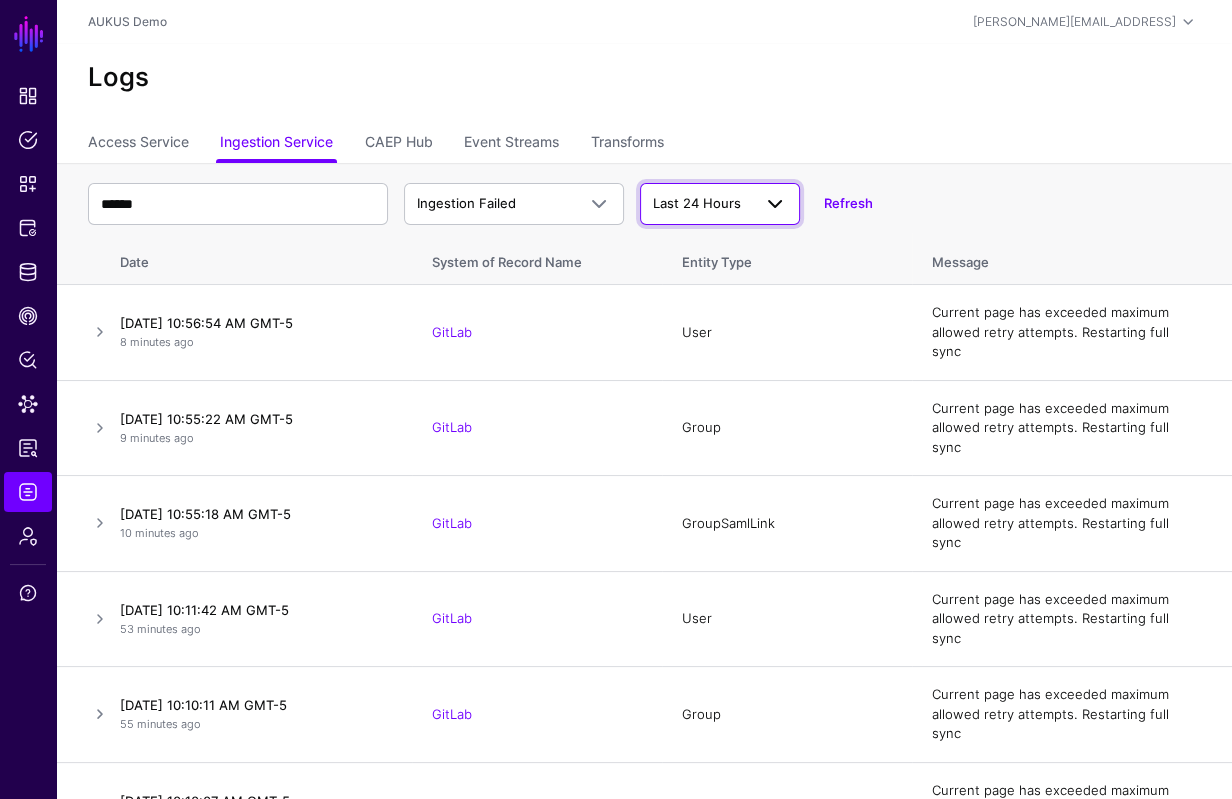 click at bounding box center [769, 204] 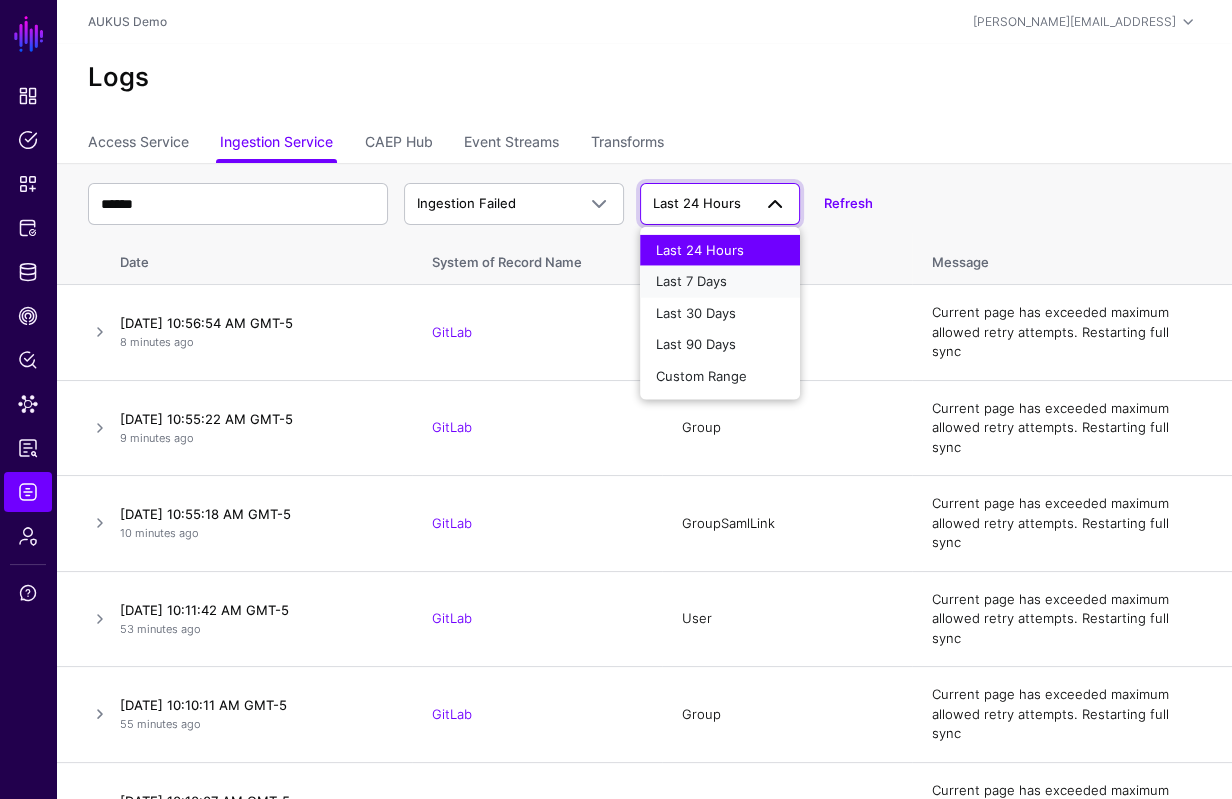 click on "Last 7 Days" at bounding box center (691, 281) 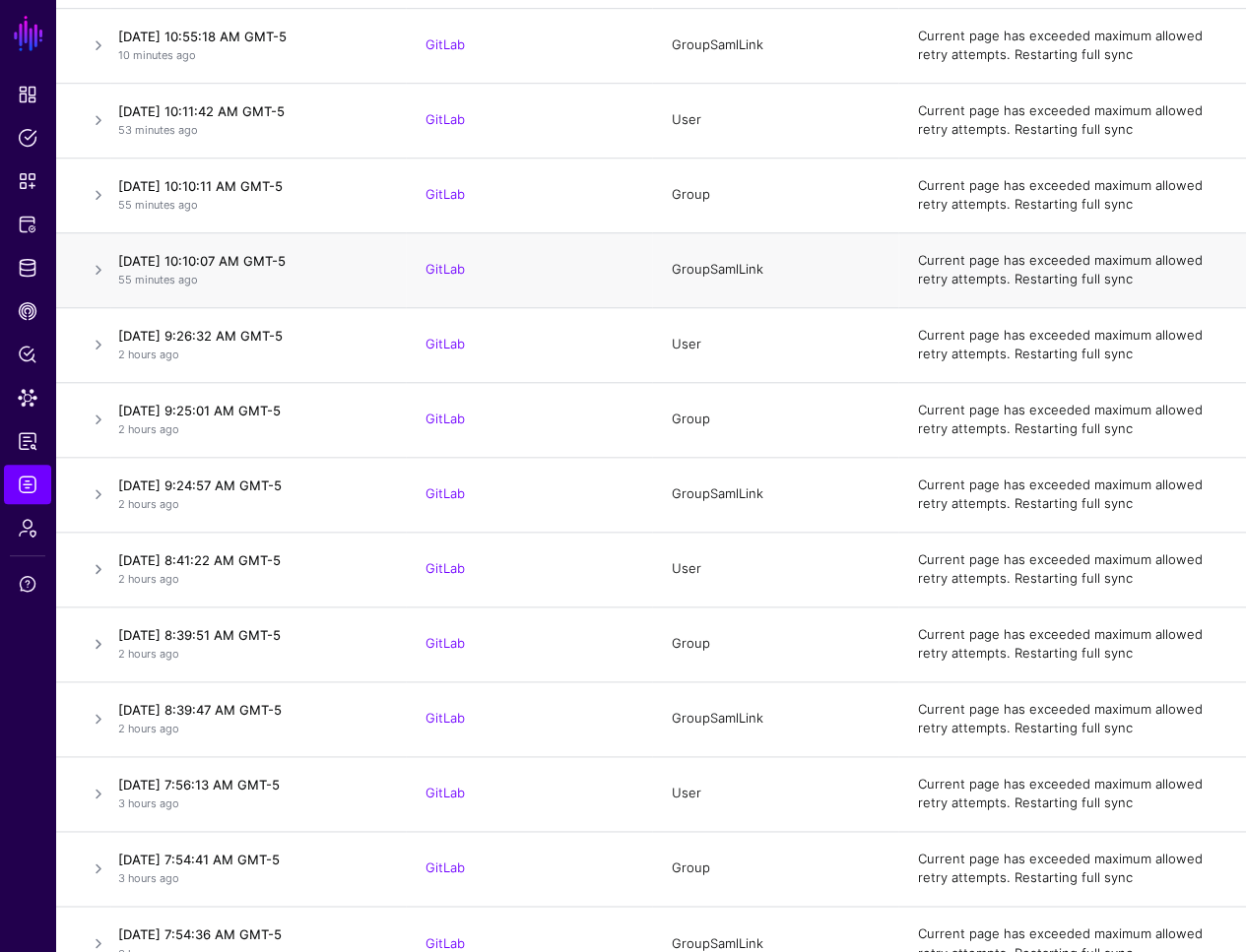 scroll, scrollTop: 0, scrollLeft: 0, axis: both 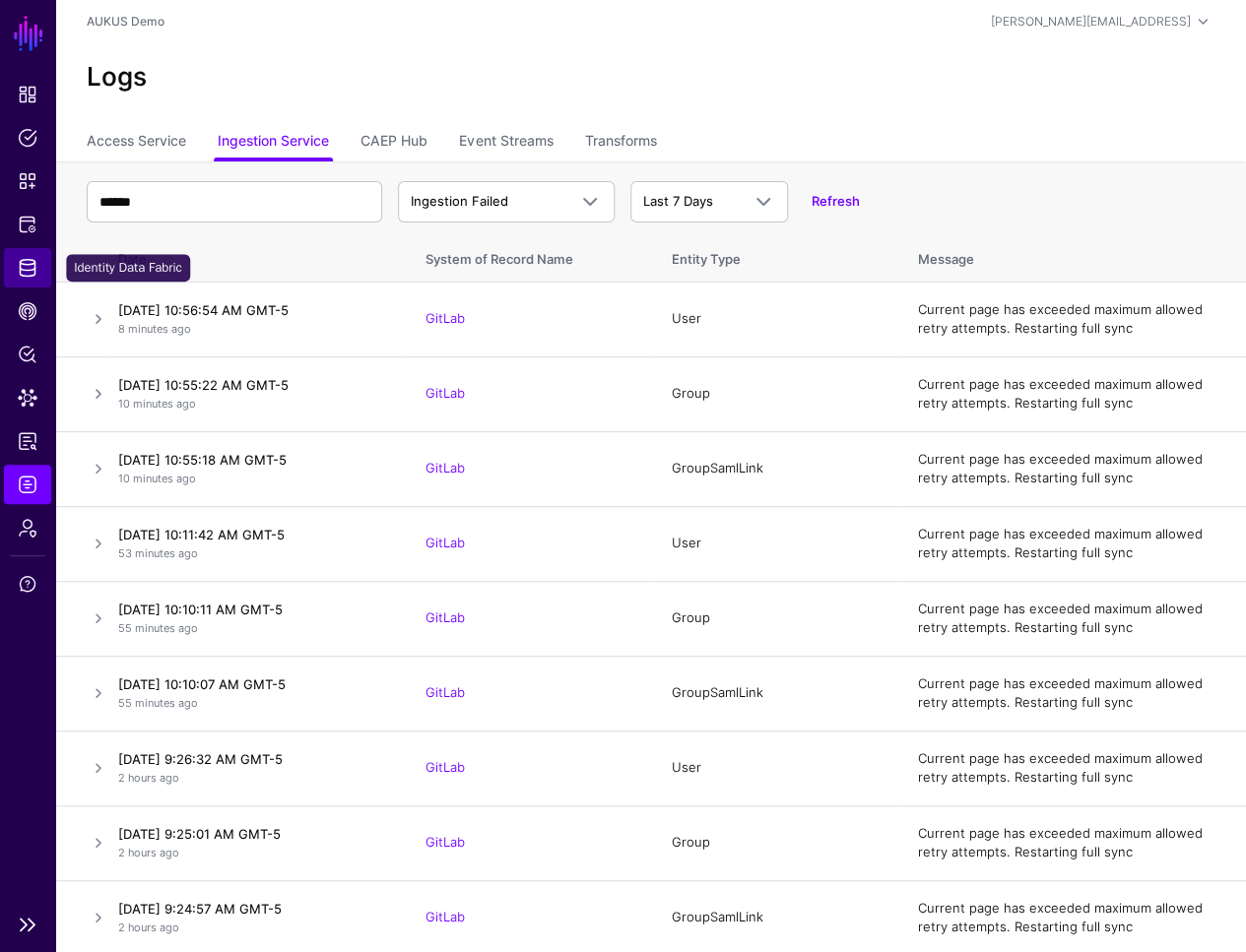 click on "Identity Data Fabric" 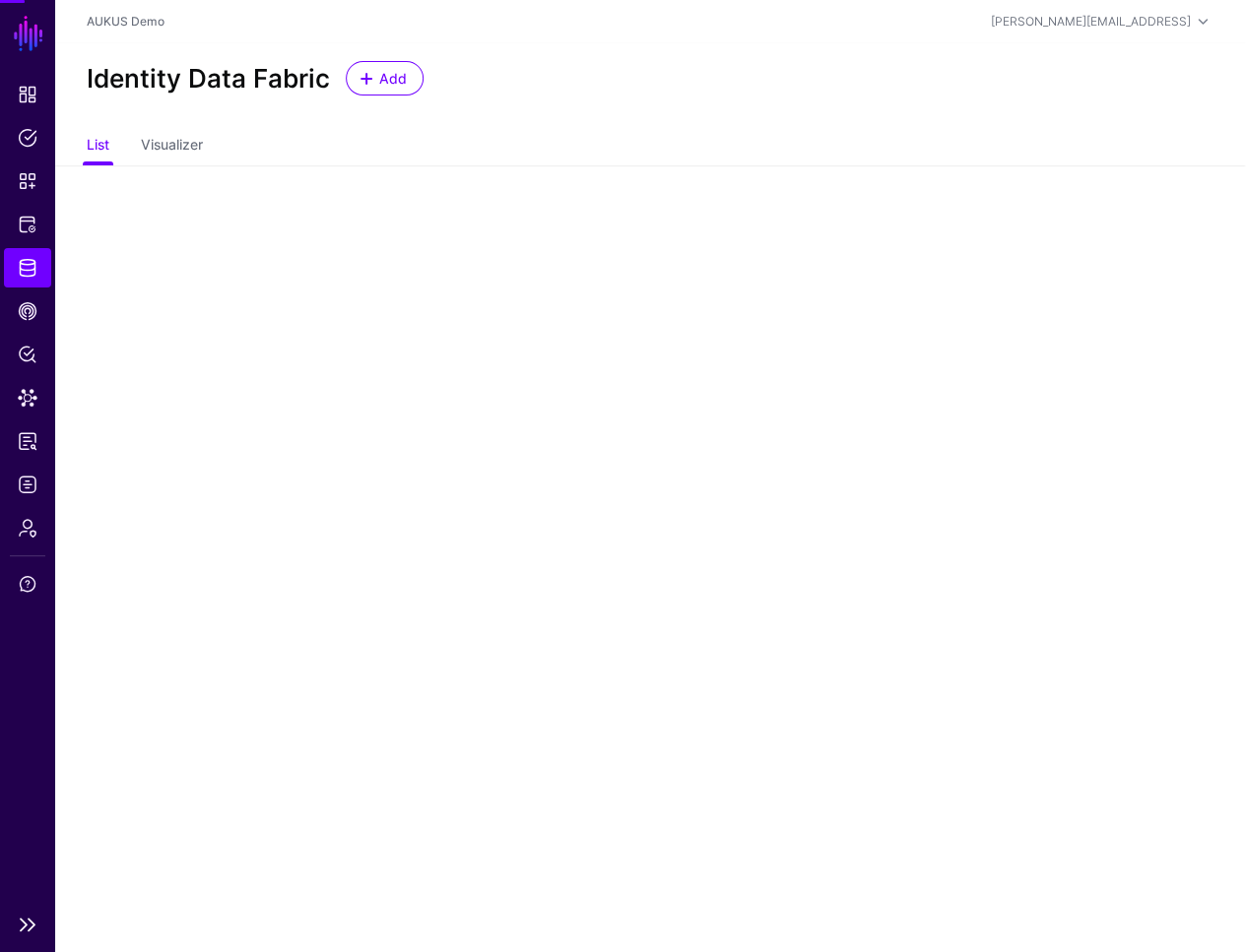 click on "Dashboard Policies Snippets Protected Systems Identity Data Fabric CAEP Hub Policy Lens Data Lens Reports Logs Admin Support" 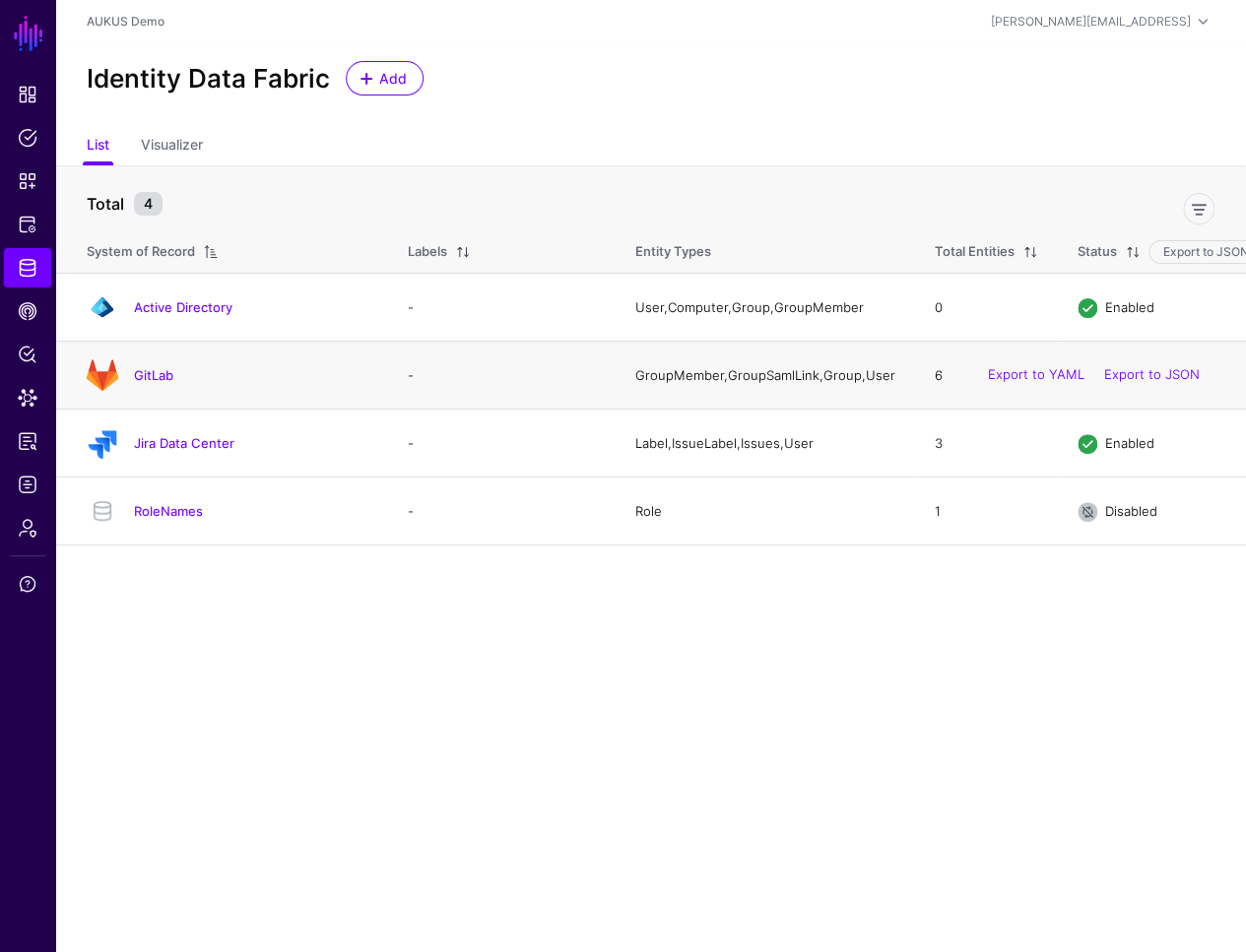 click on "GitLab" 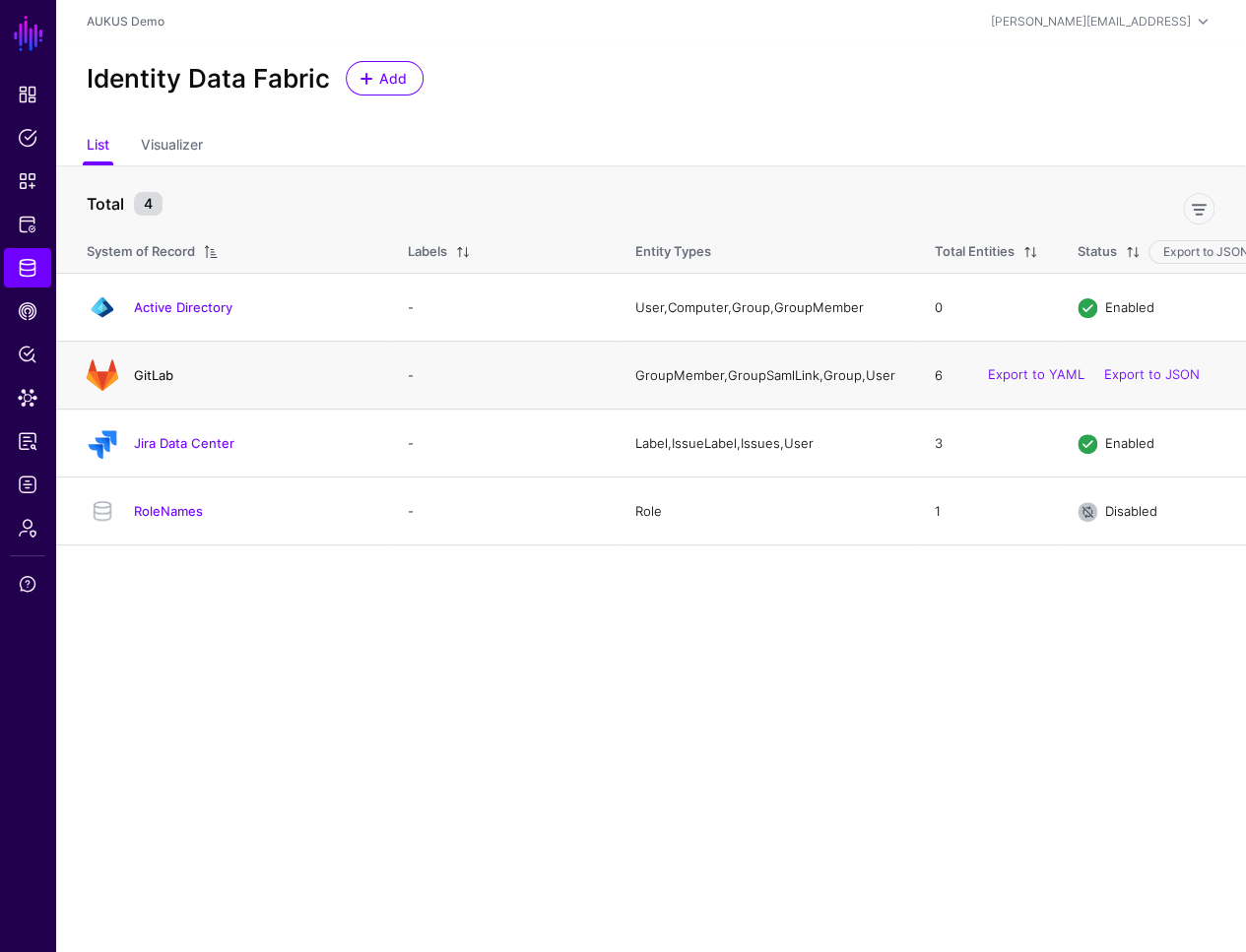 click on "GitLab" 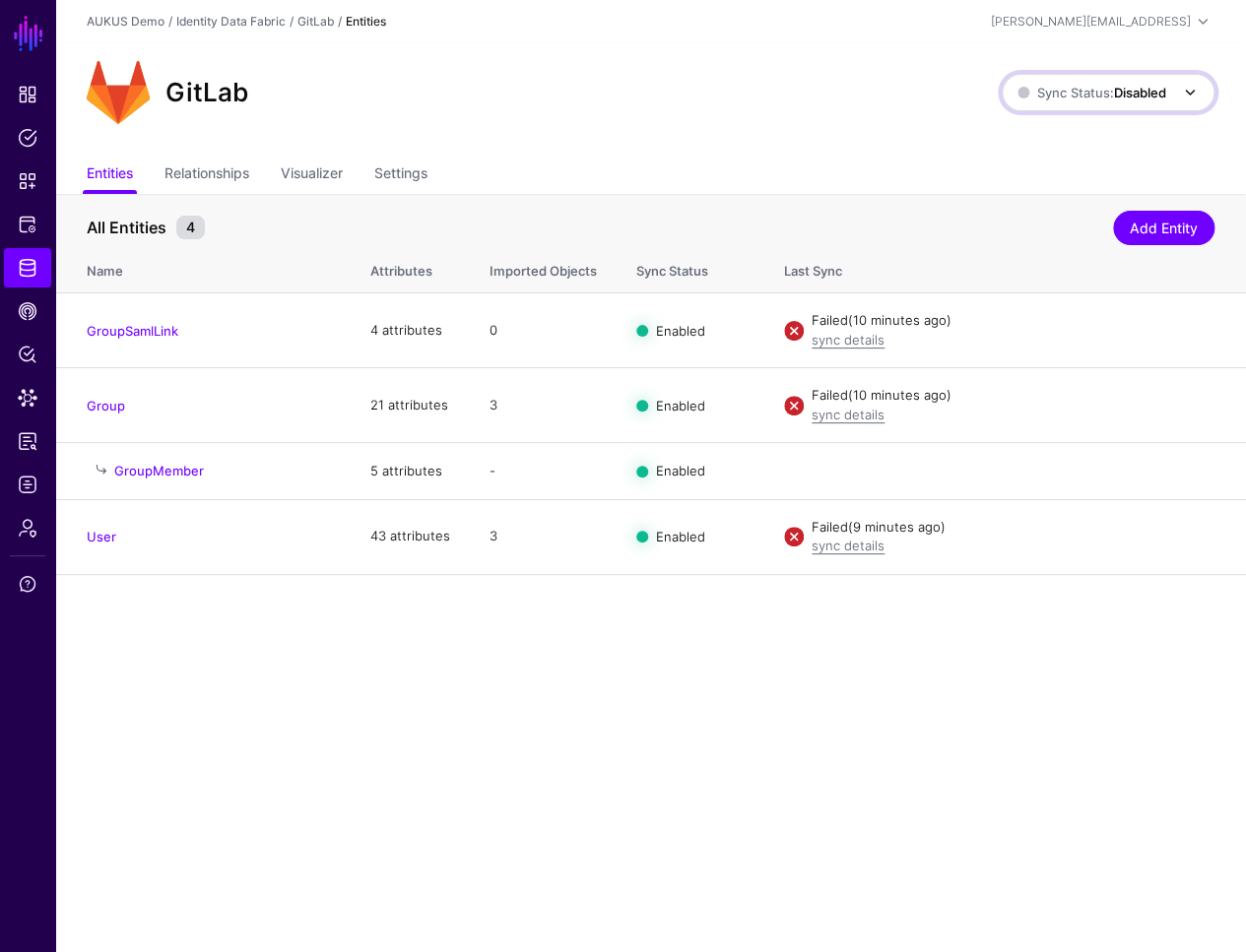 click on "Sync Status:  Disabled" at bounding box center (1091, 93) 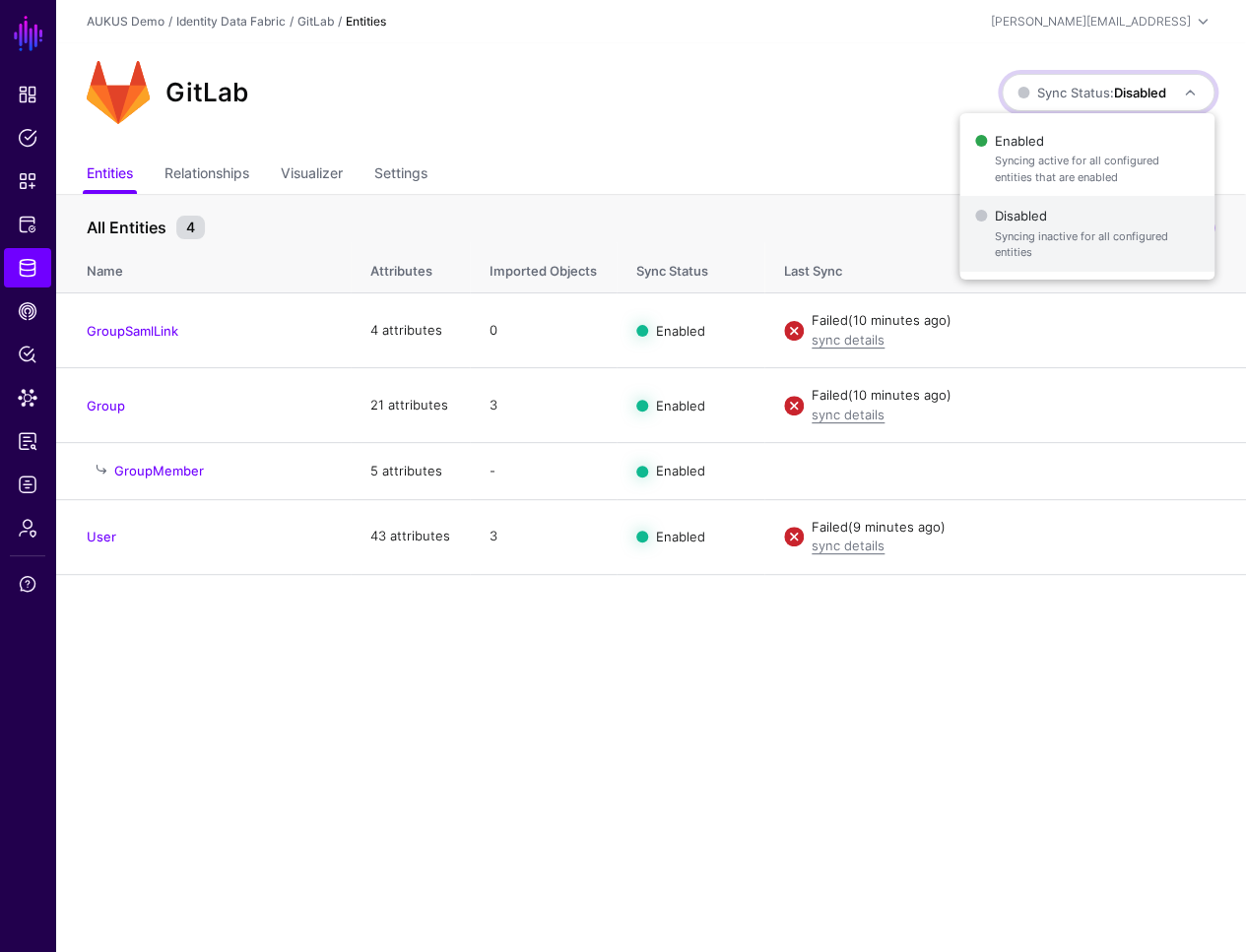 click on "Disabled   Syncing inactive for all configured entities" 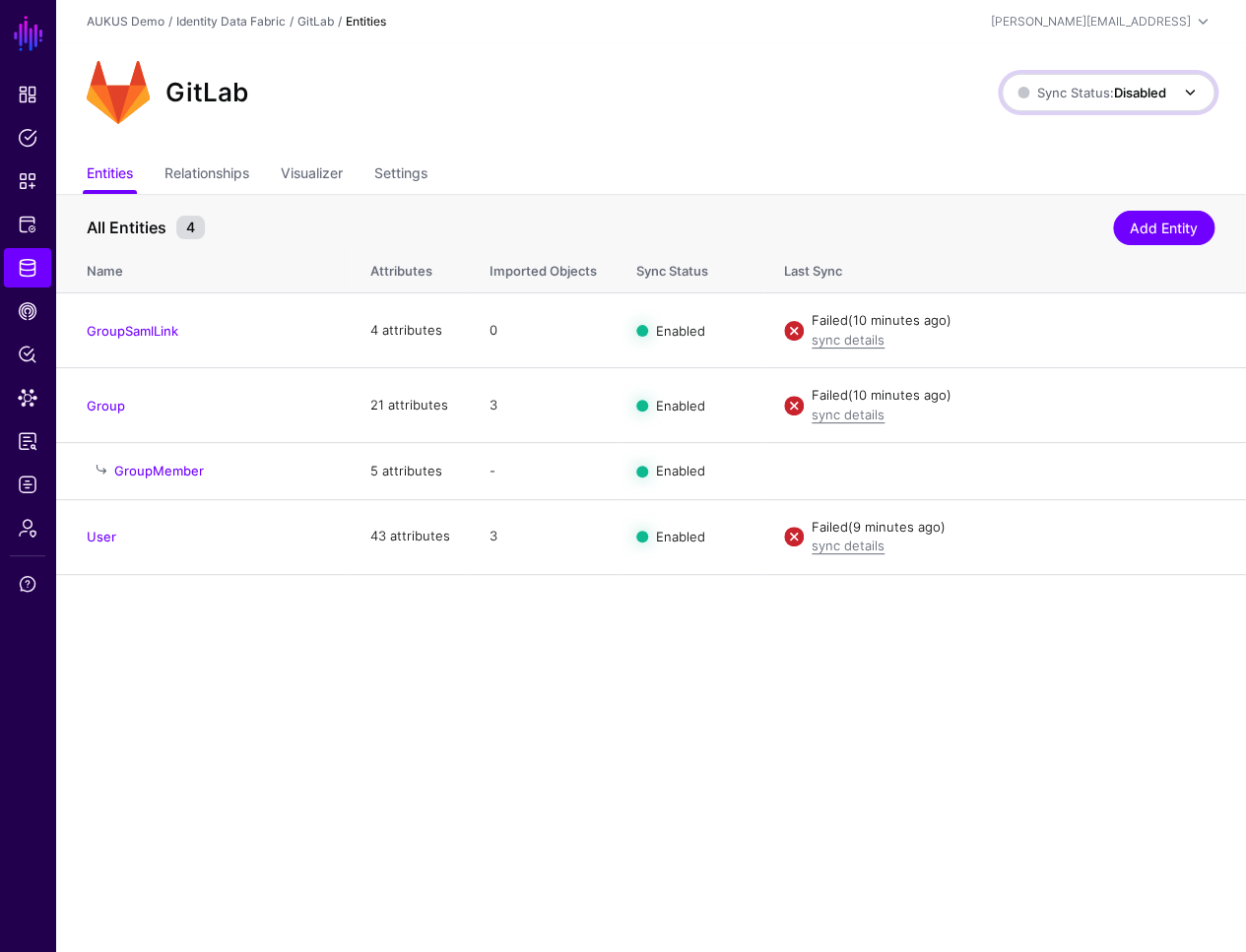 click on "Disabled" at bounding box center (1140, 93) 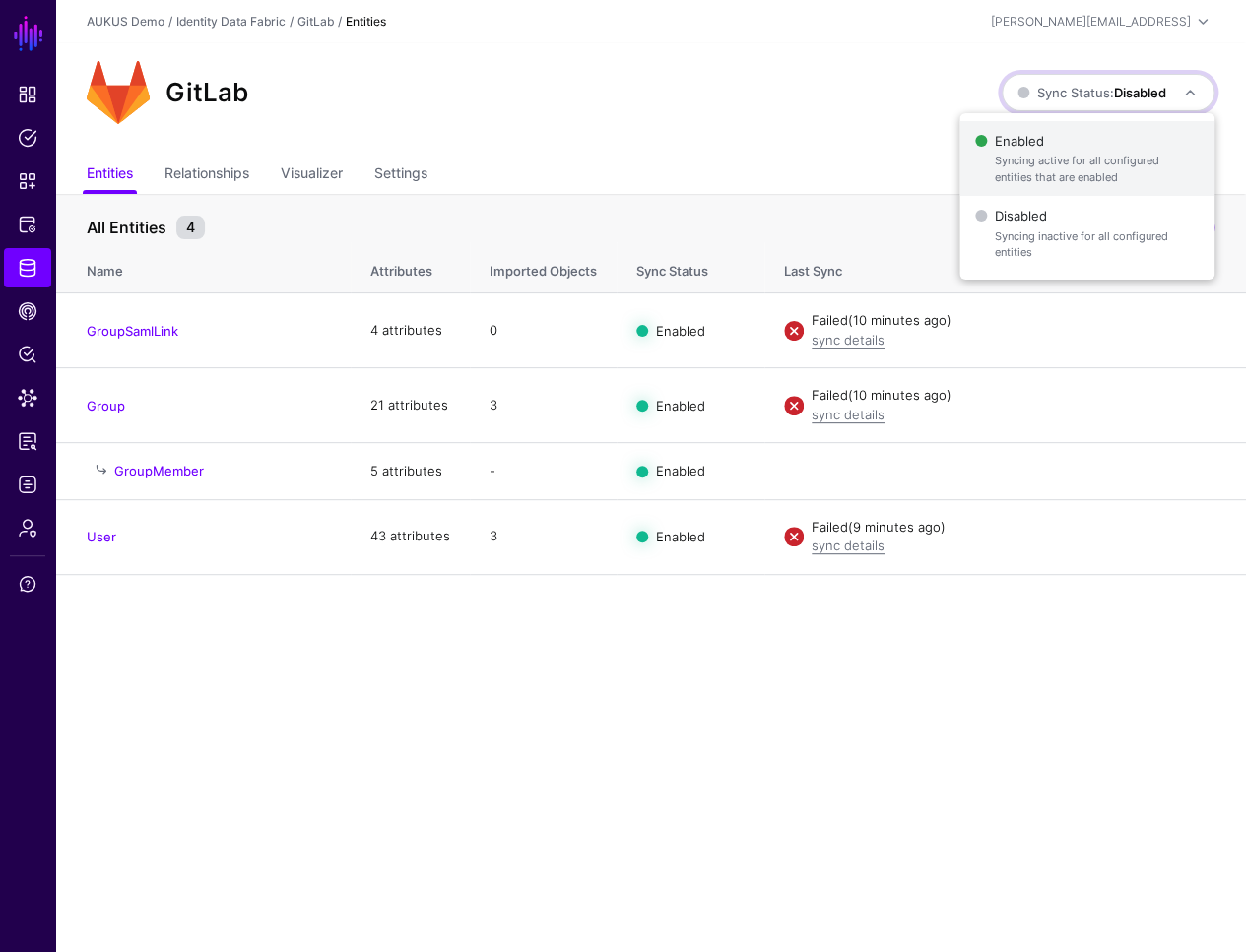 click on "Syncing active for all configured entities that are enabled" 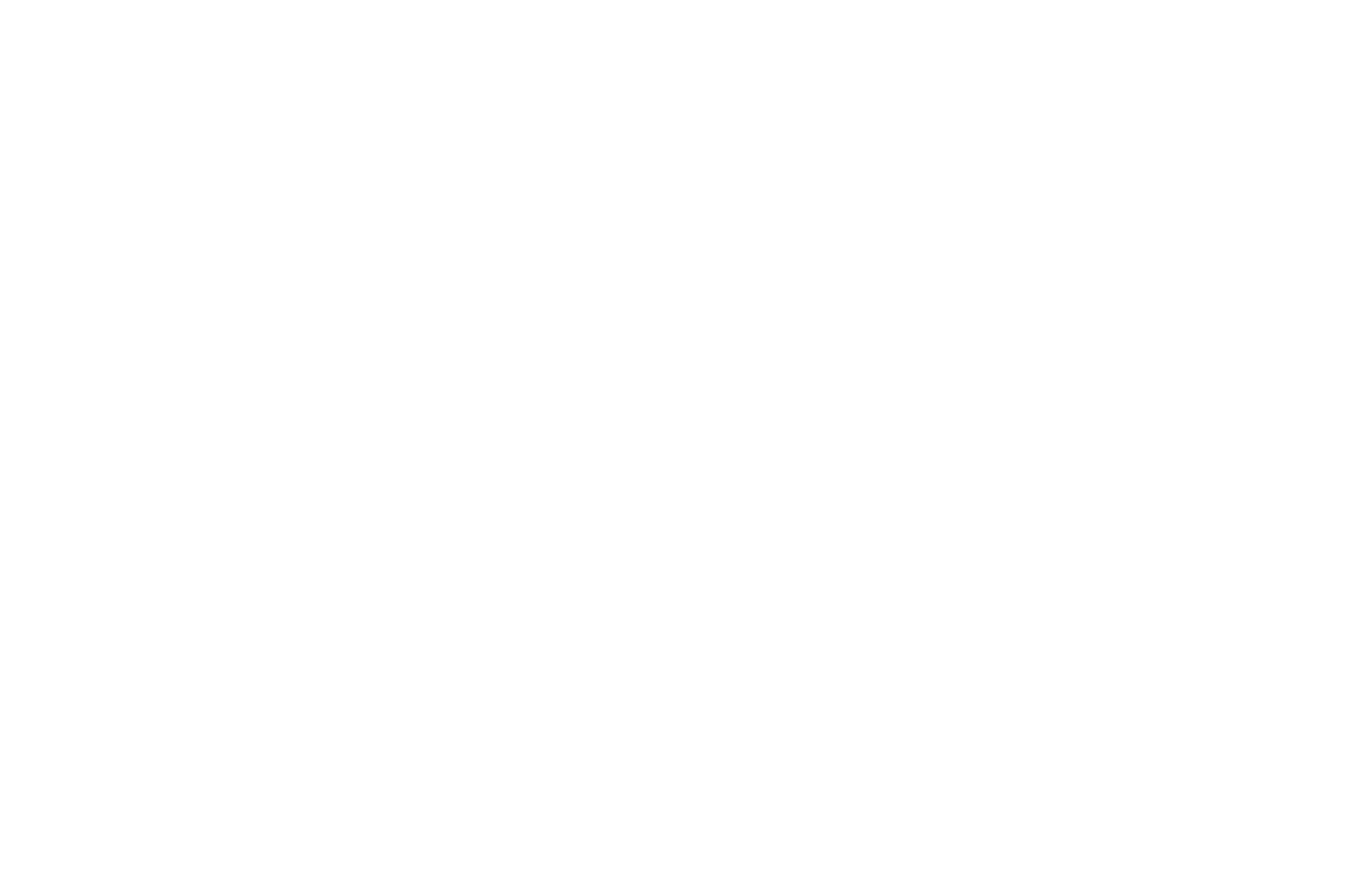 scroll, scrollTop: 0, scrollLeft: 0, axis: both 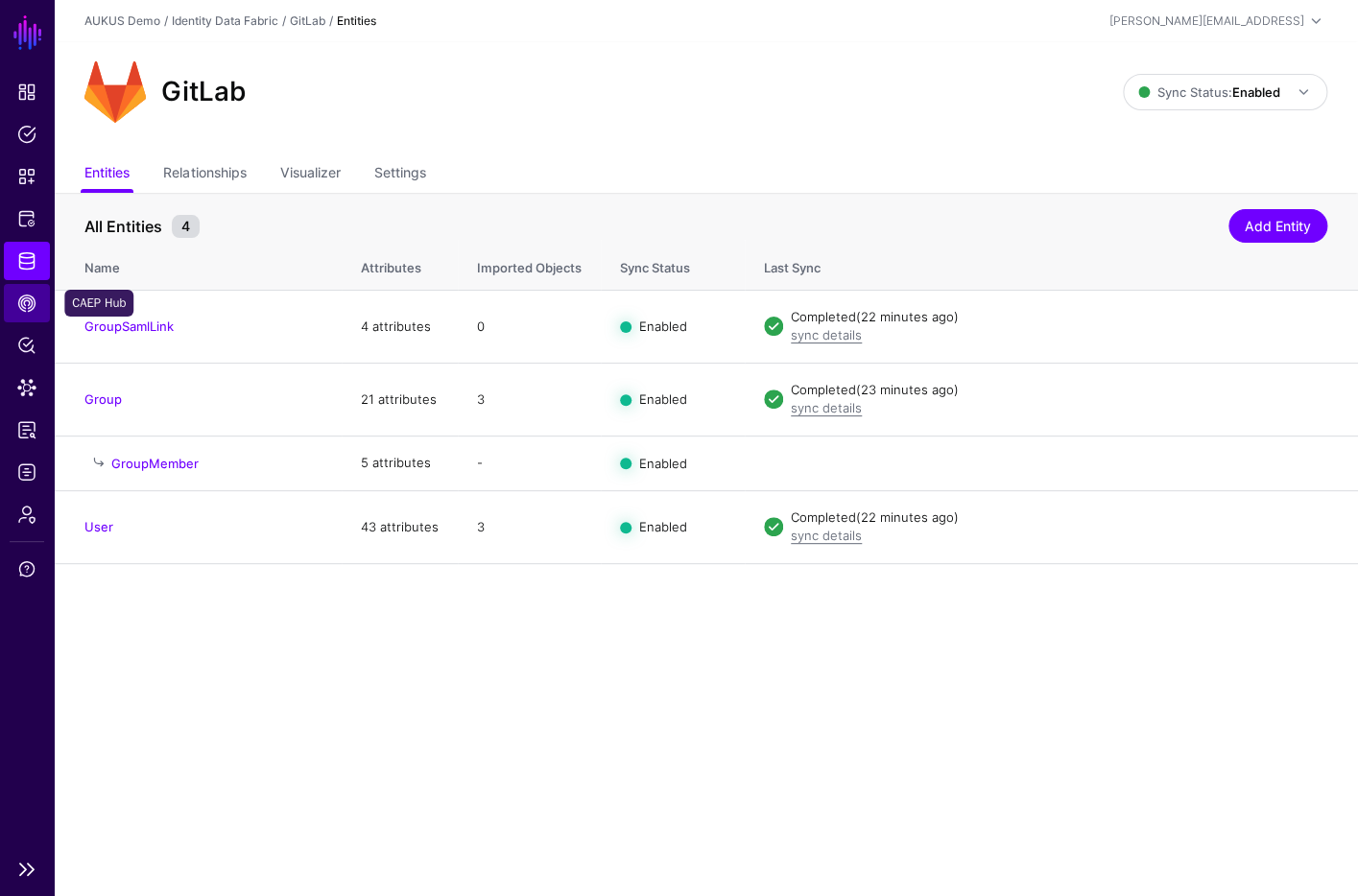 click on "CAEP Hub" 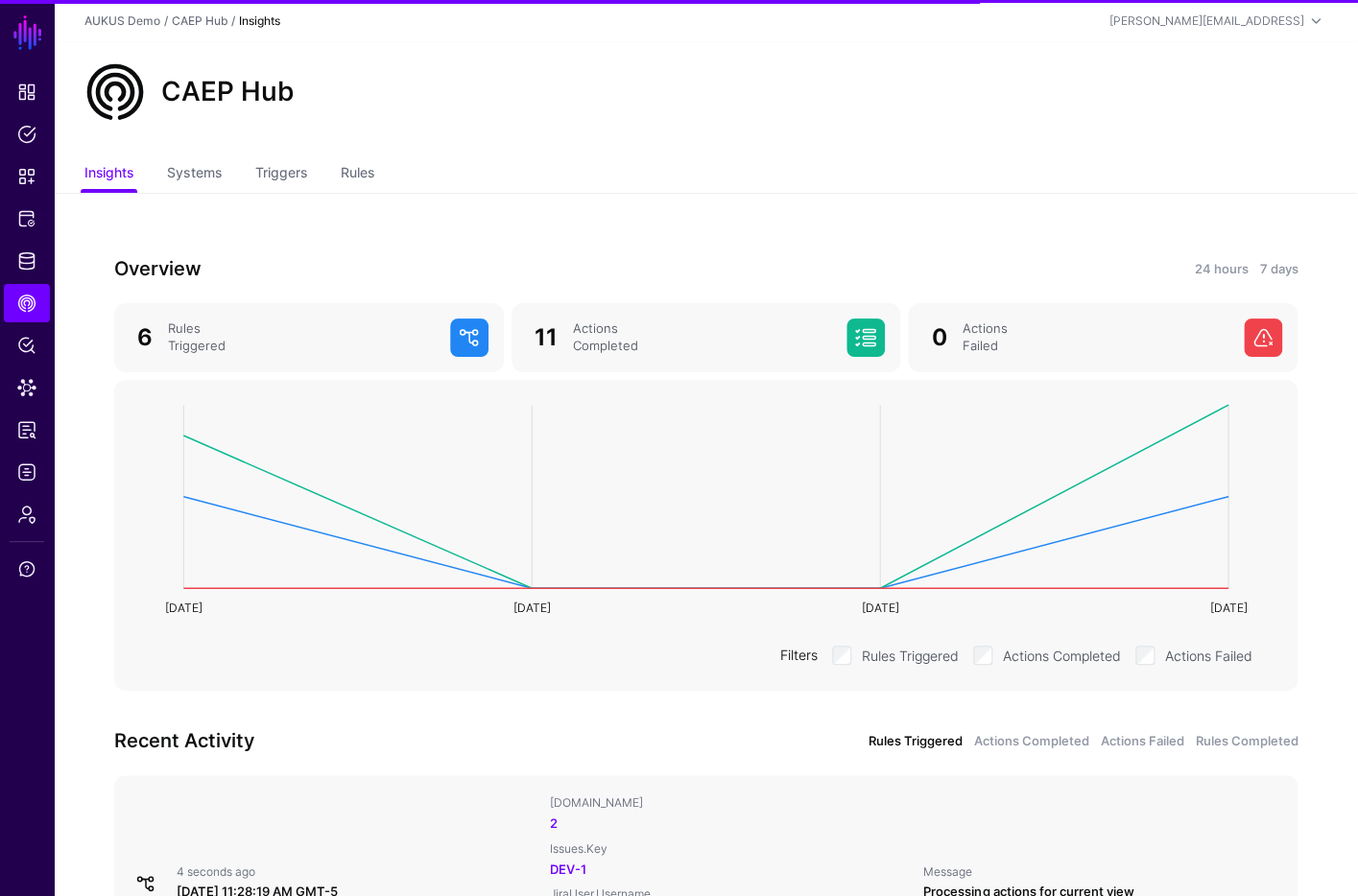 click on "CAEP Hub" 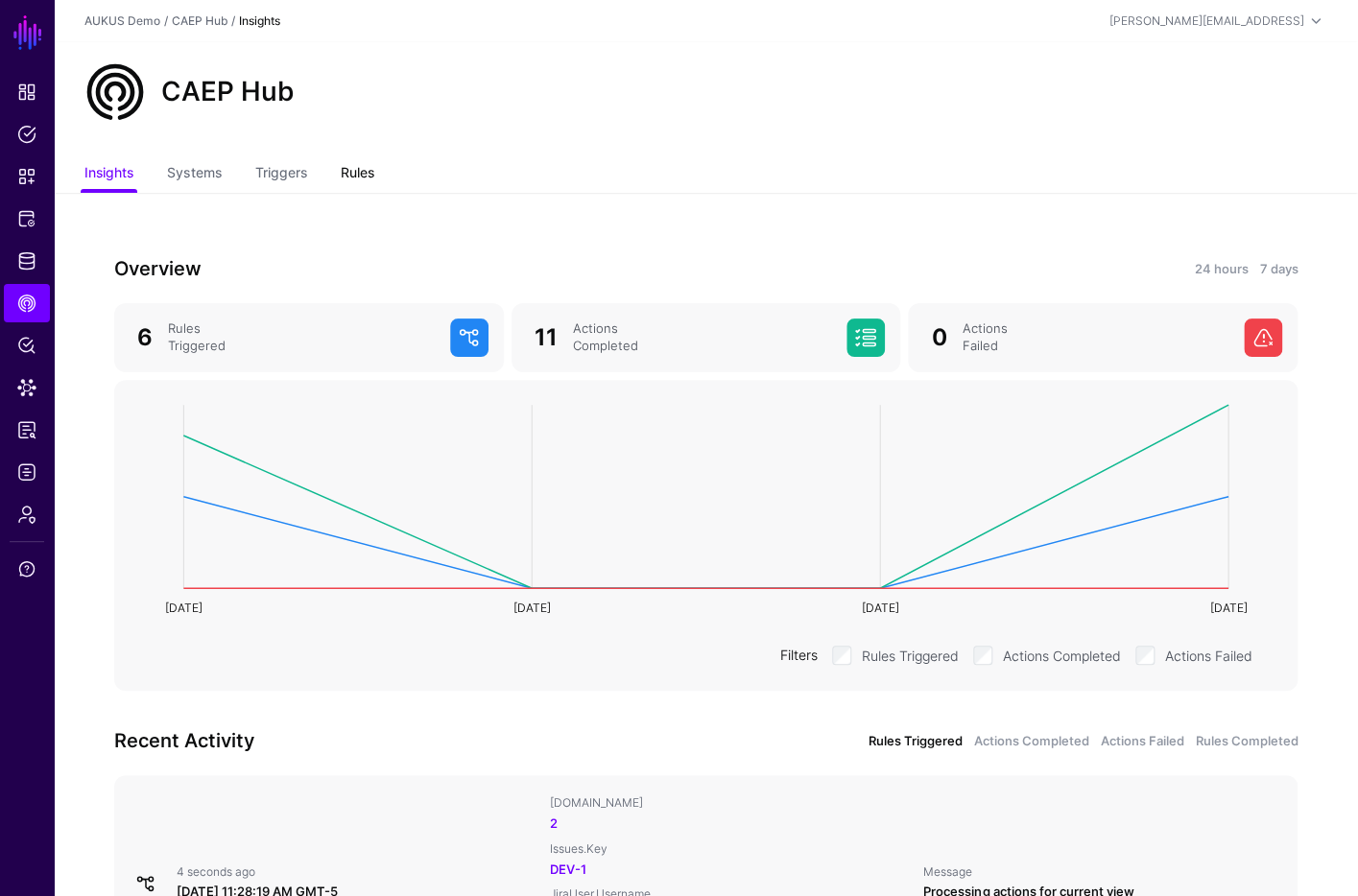 click on "Rules" 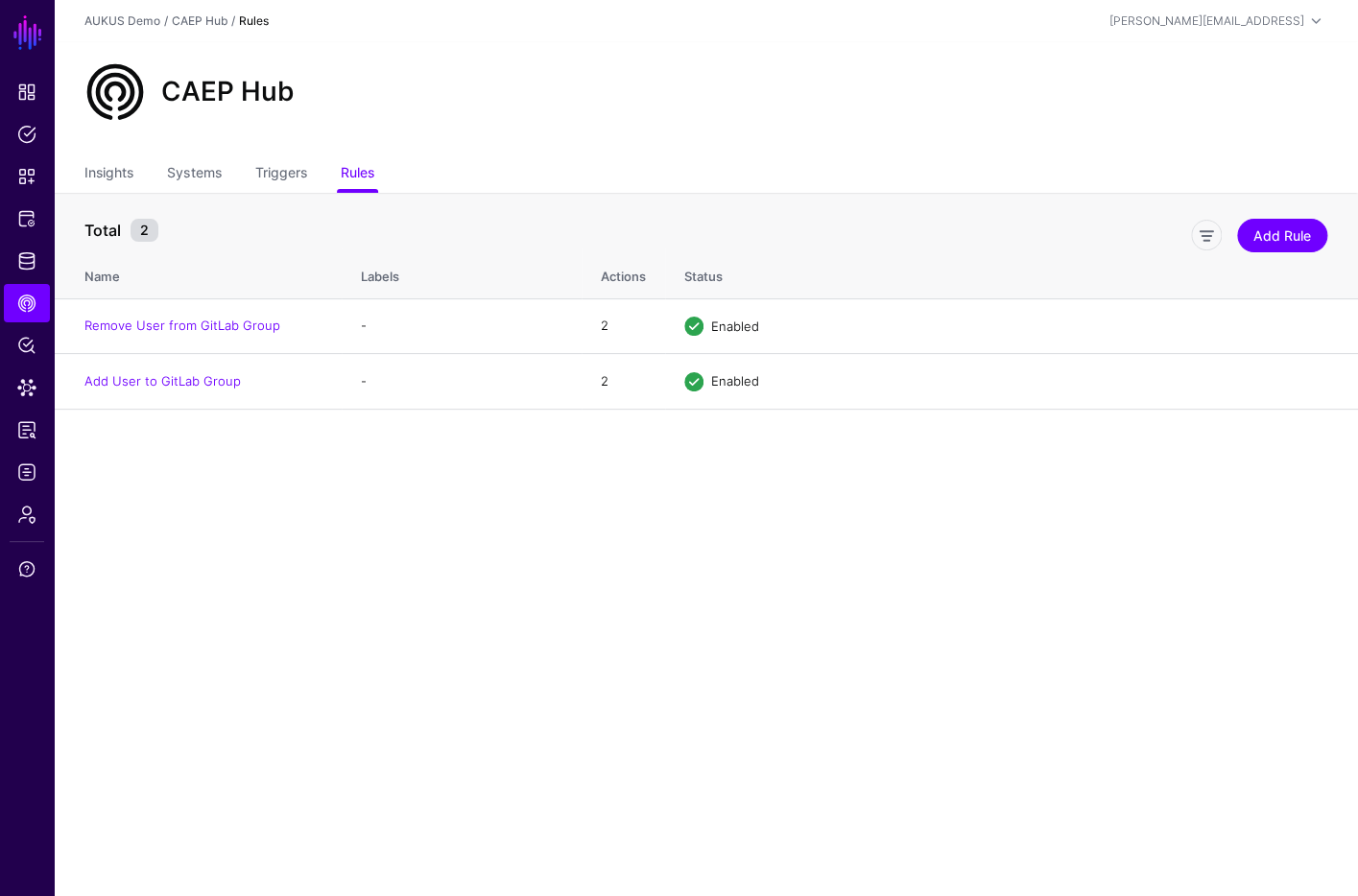 click on "Insights Systems Triggers Rules" 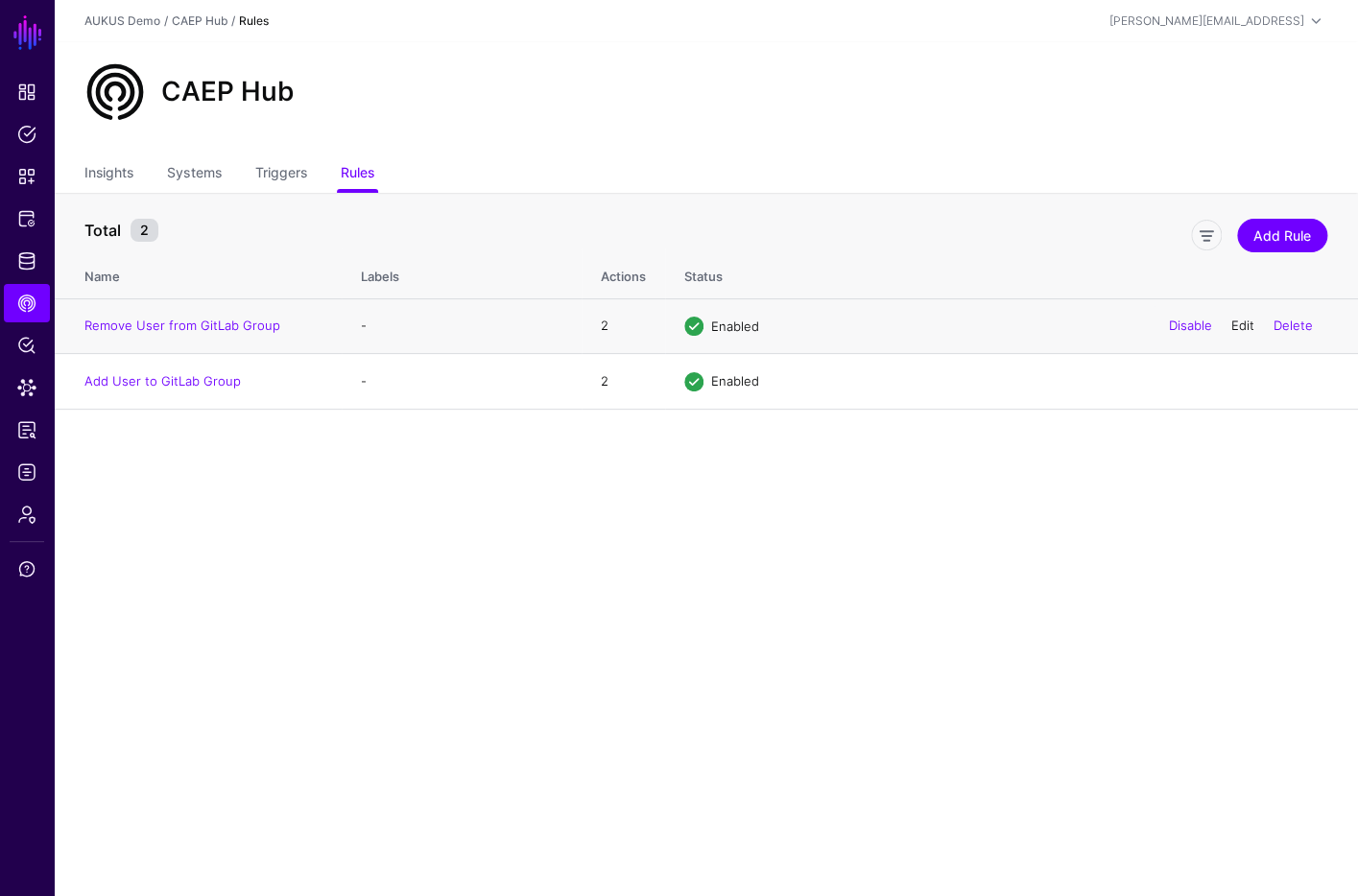click on "Disable  Edit   Delete" 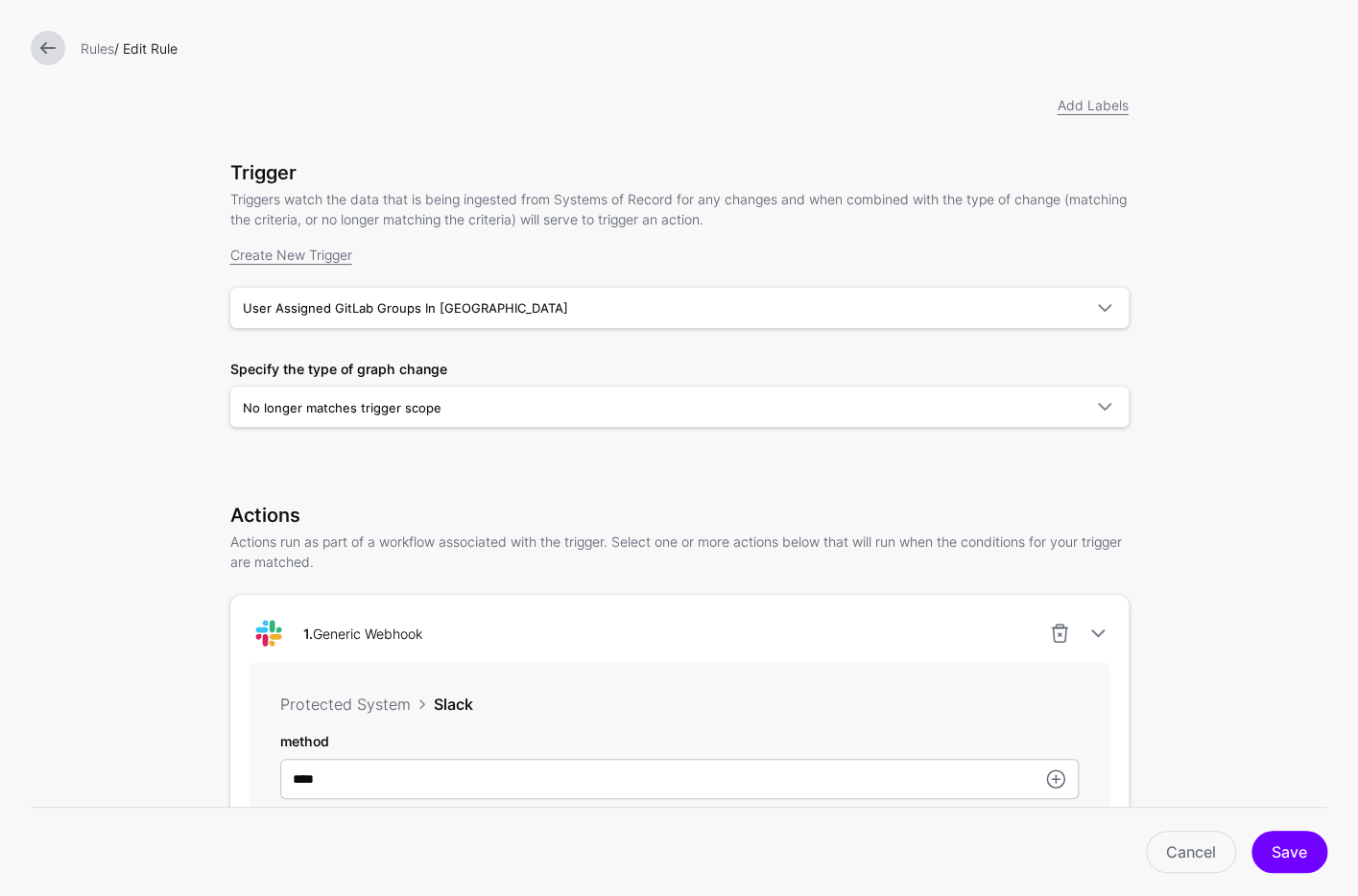 scroll, scrollTop: 0, scrollLeft: 0, axis: both 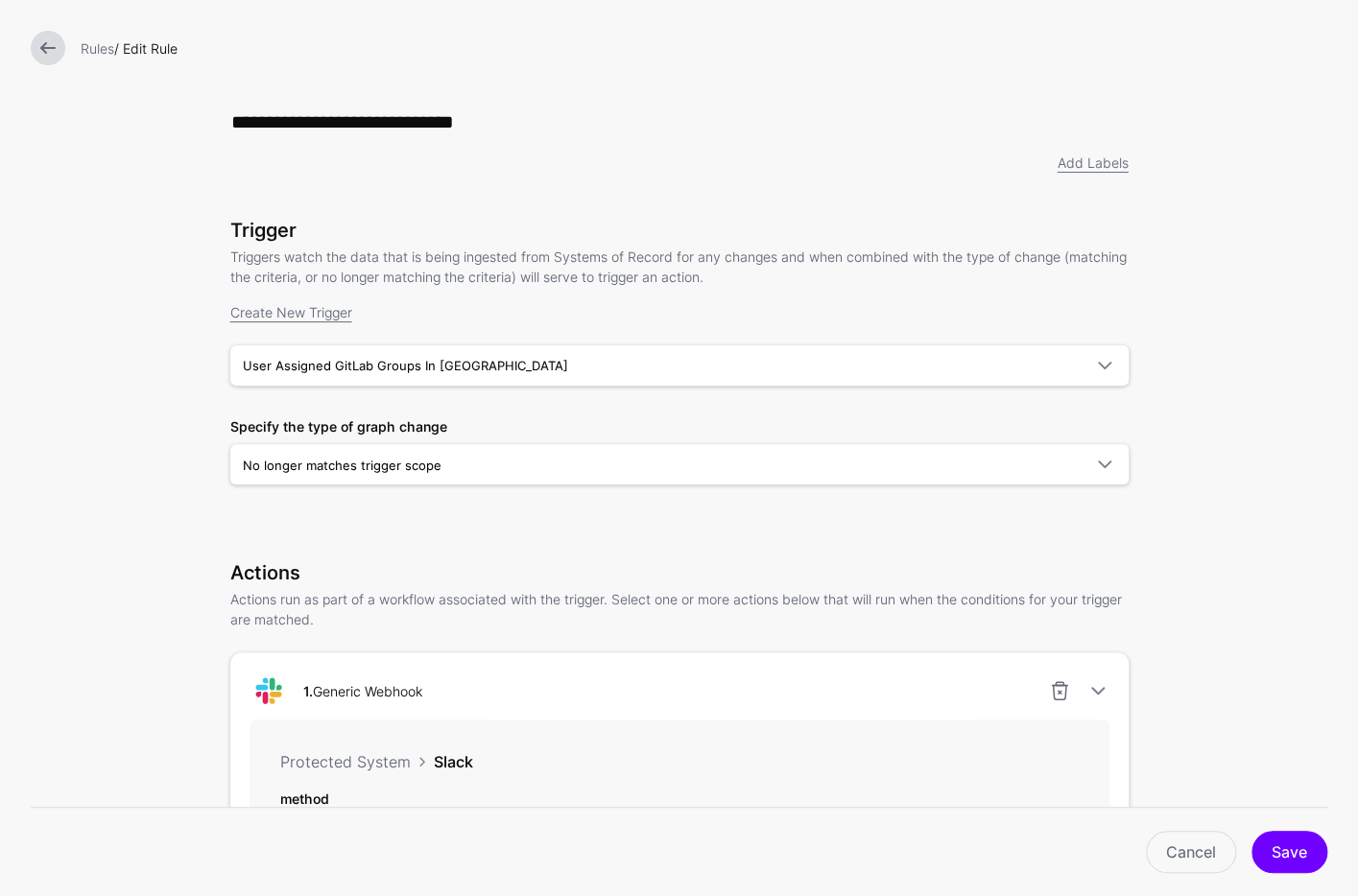 click at bounding box center (48, 48) 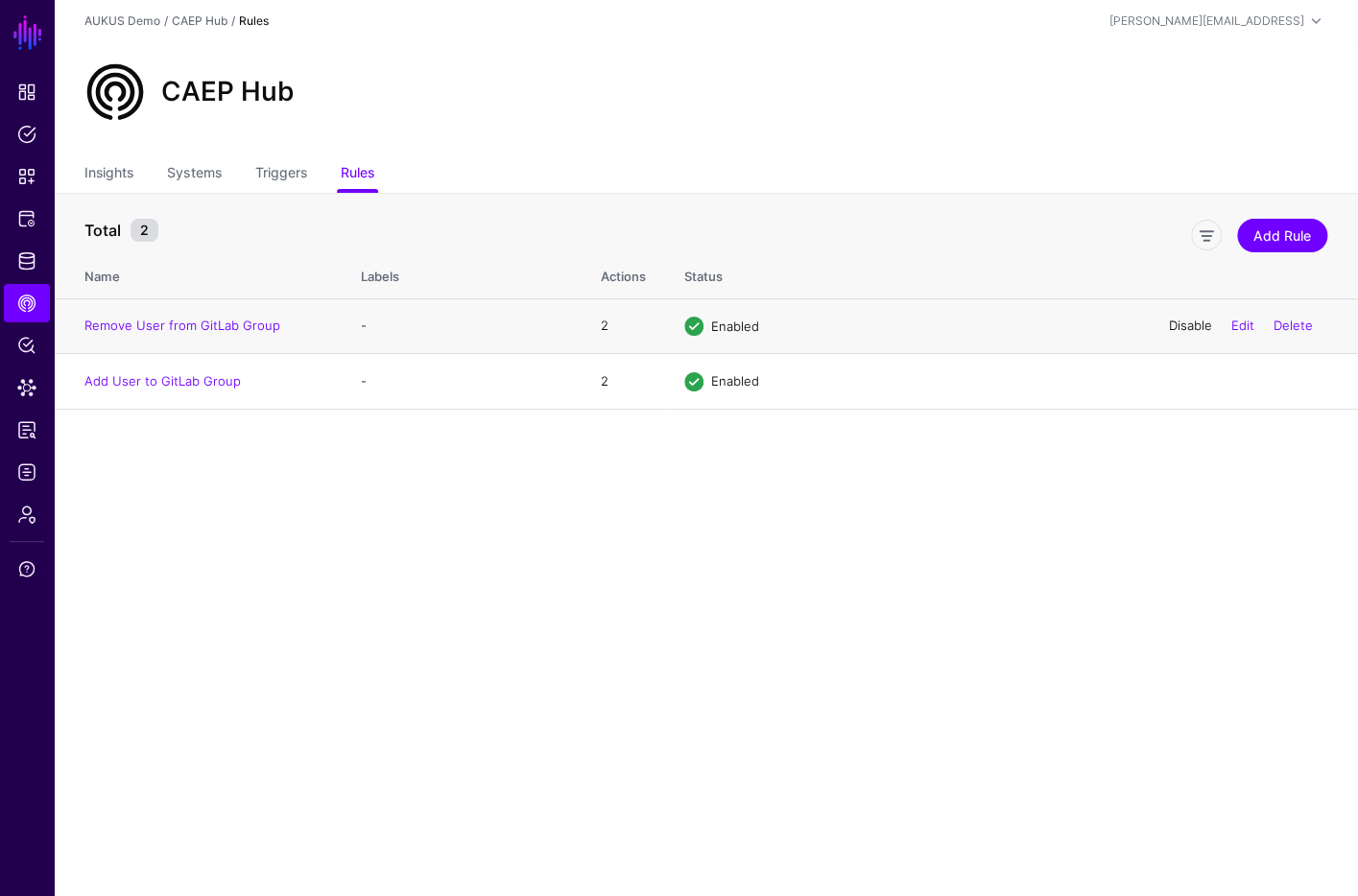 click on "Disable" 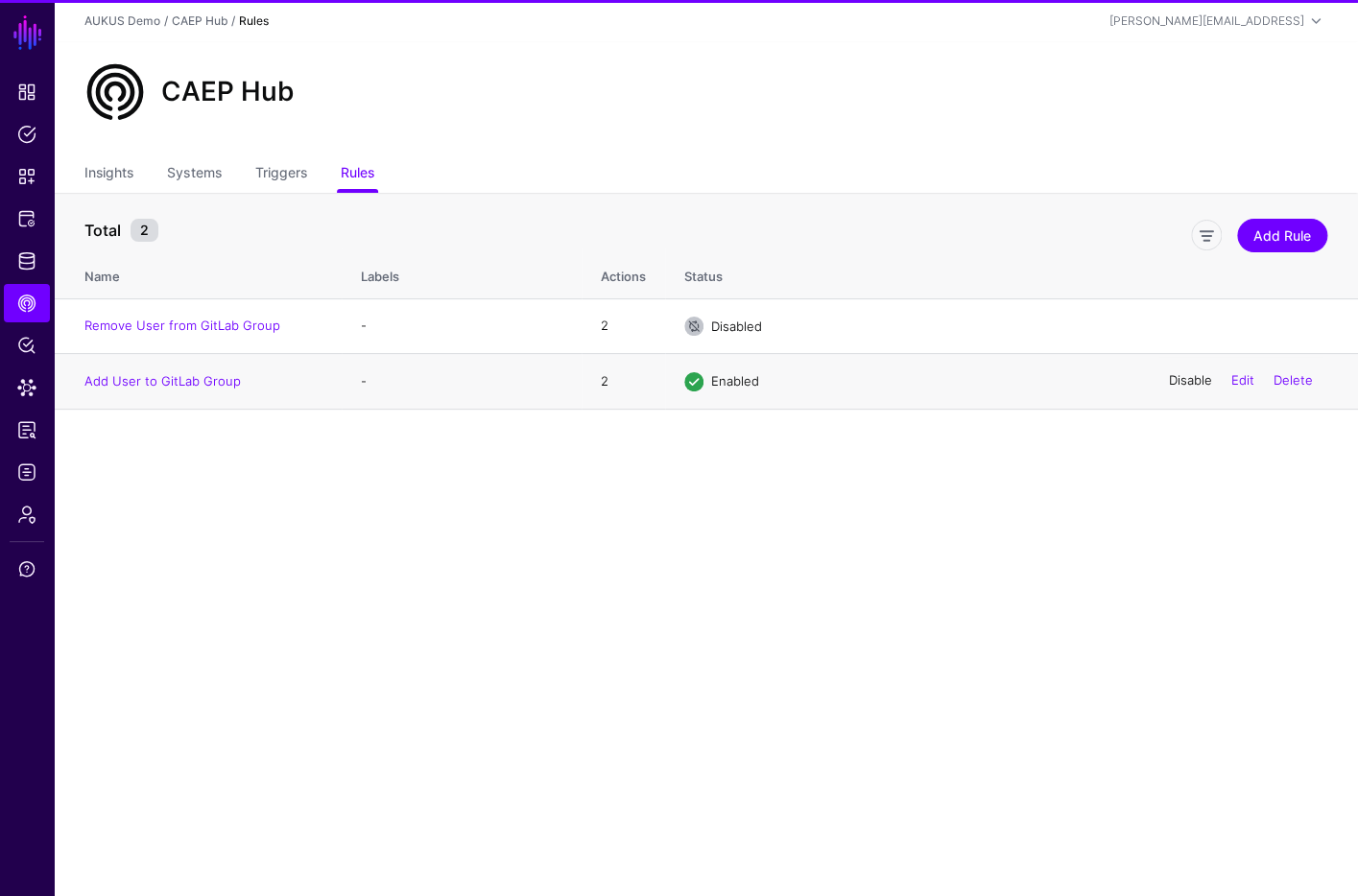 click on "Disable" 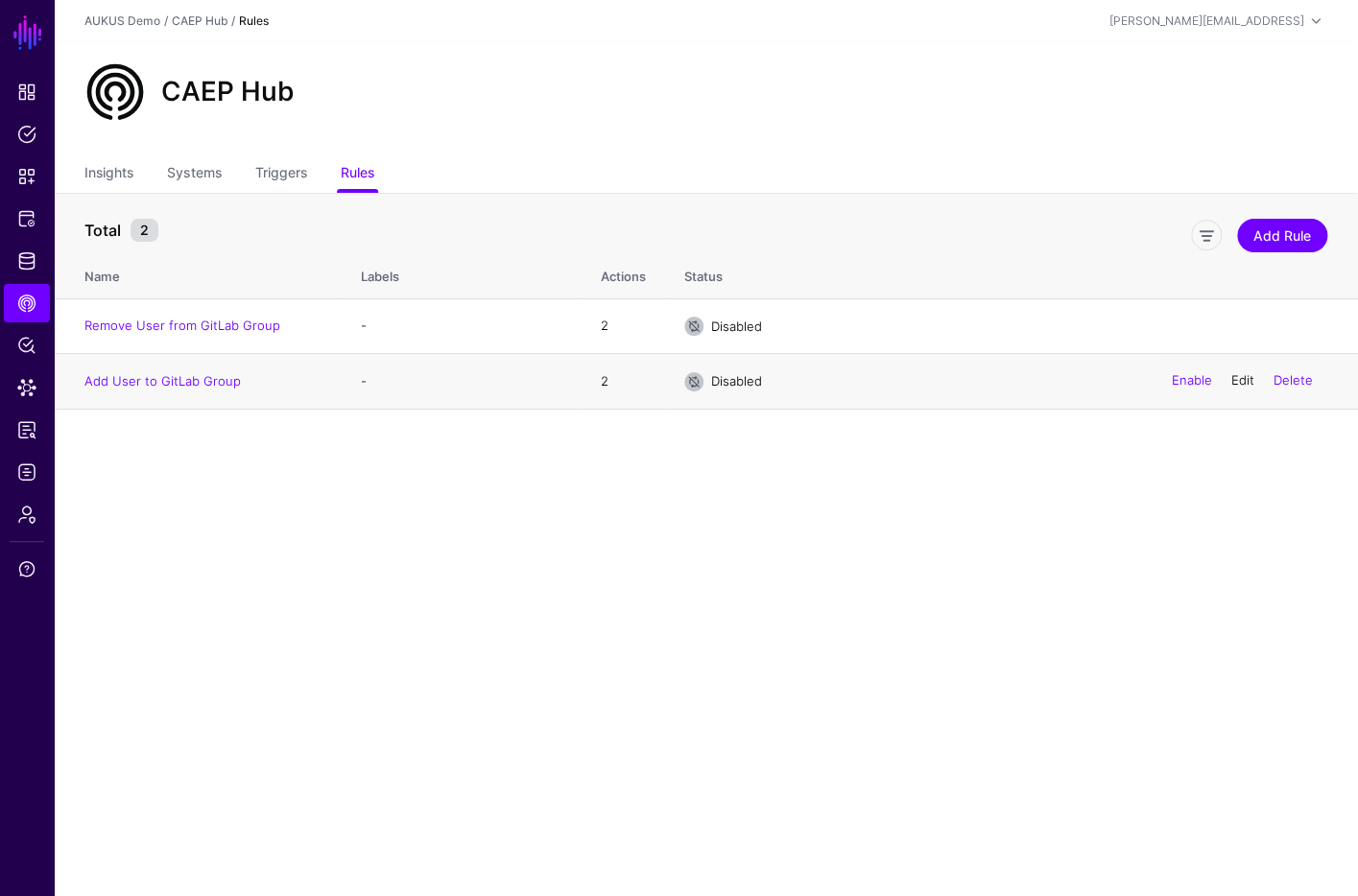 click on "Edit" 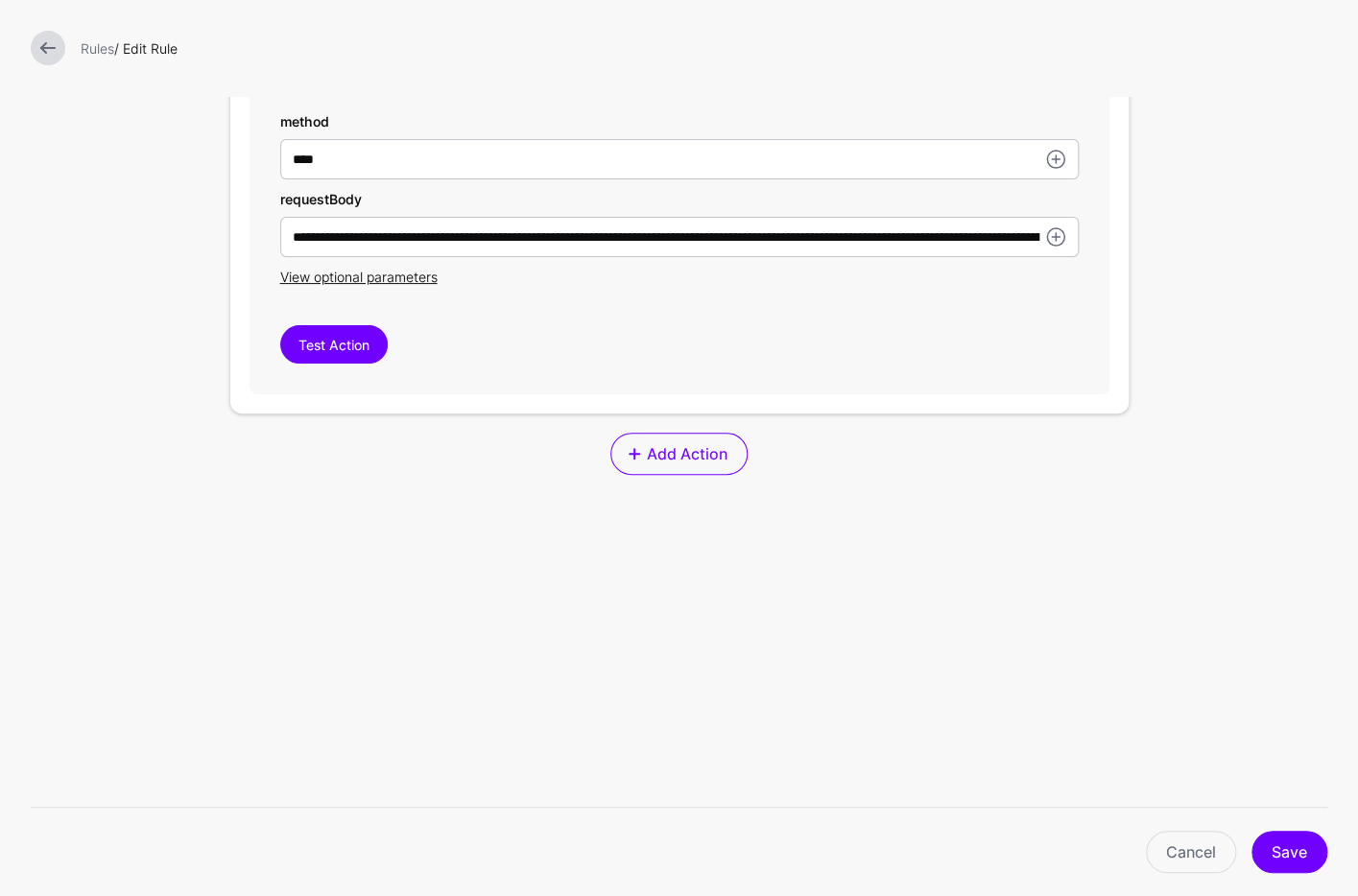 scroll, scrollTop: 998, scrollLeft: 0, axis: vertical 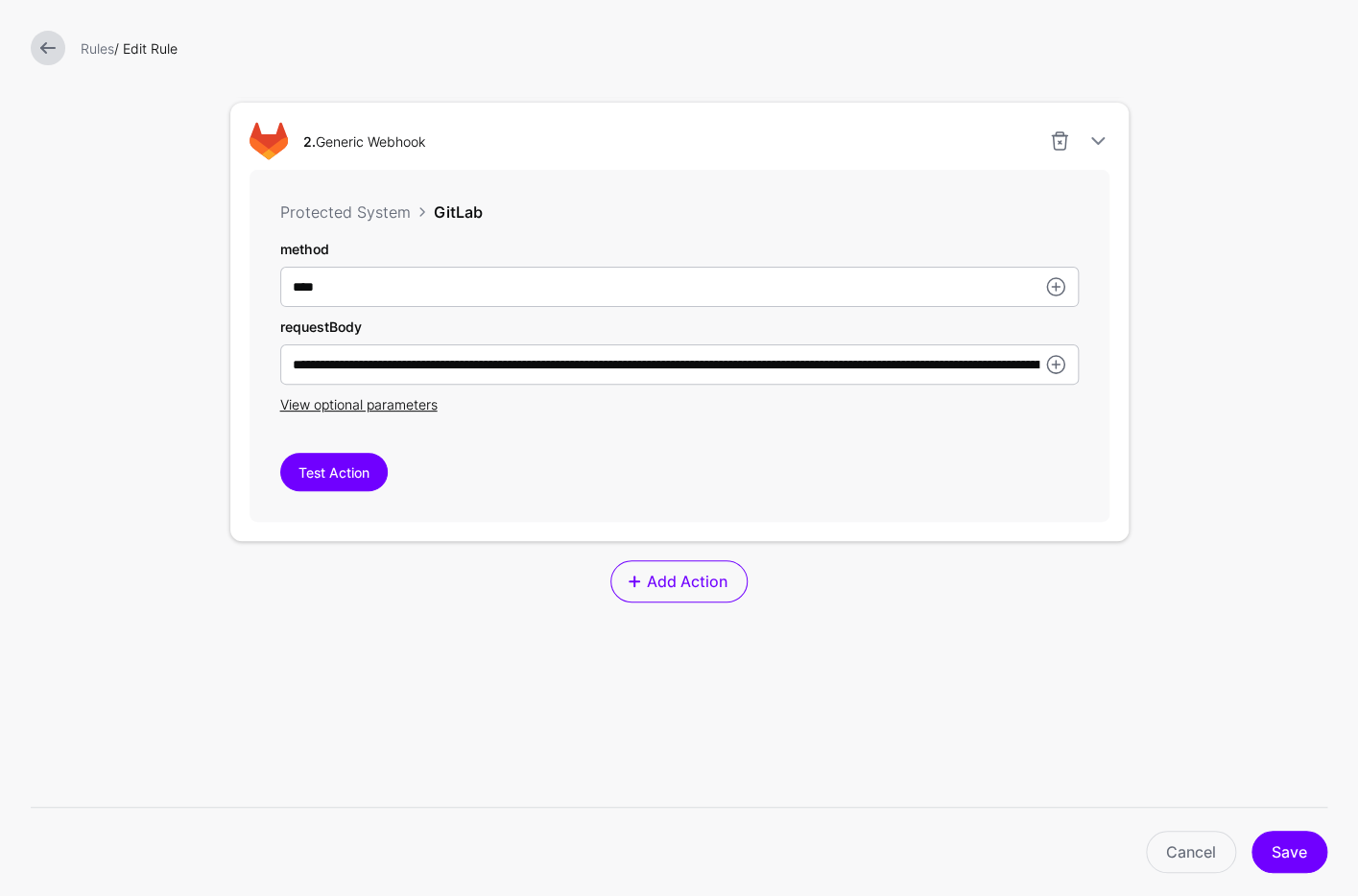 click on "View optional parameters" at bounding box center (679, 404) 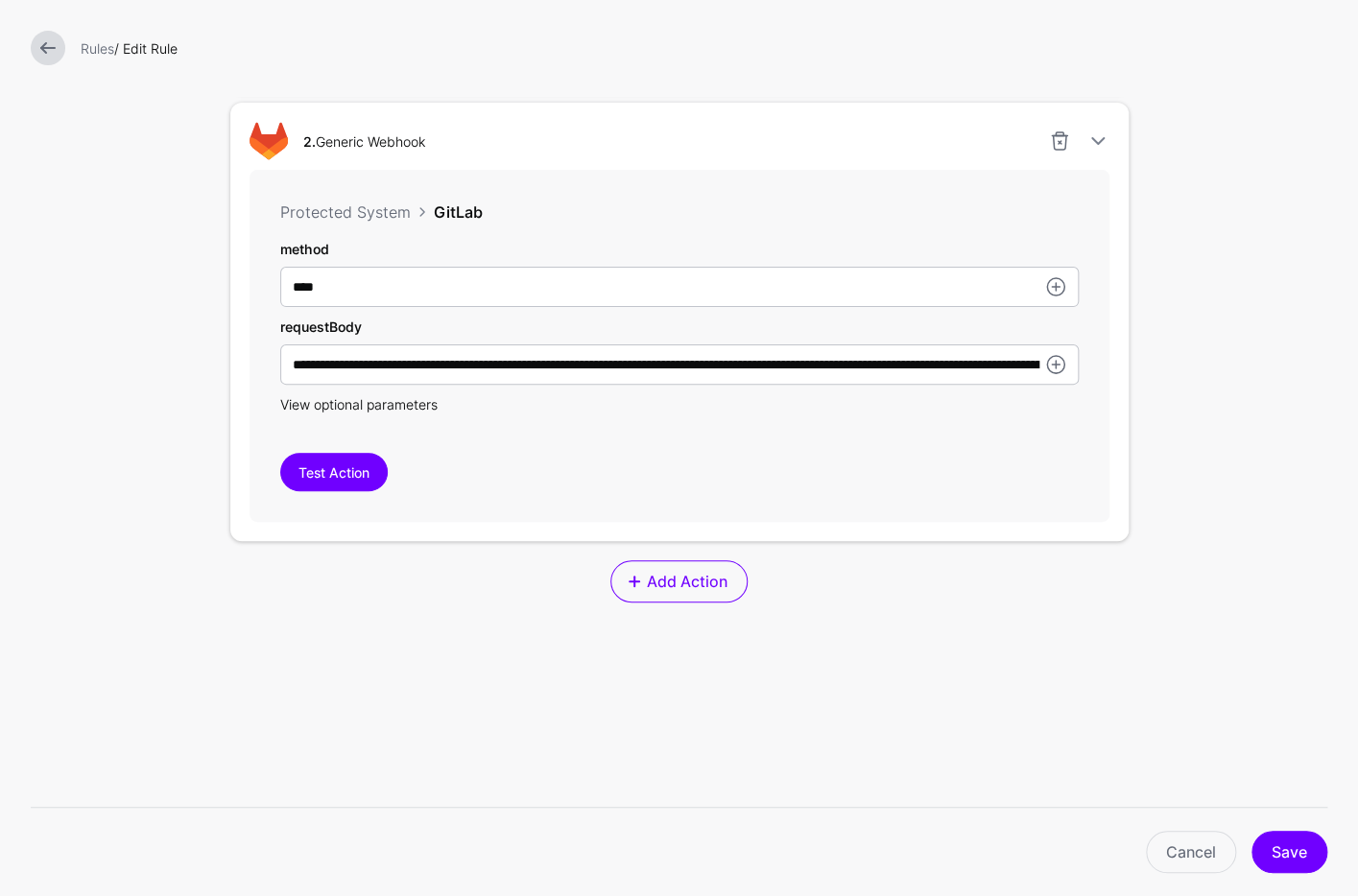 click on "View optional parameters" at bounding box center (359, 404) 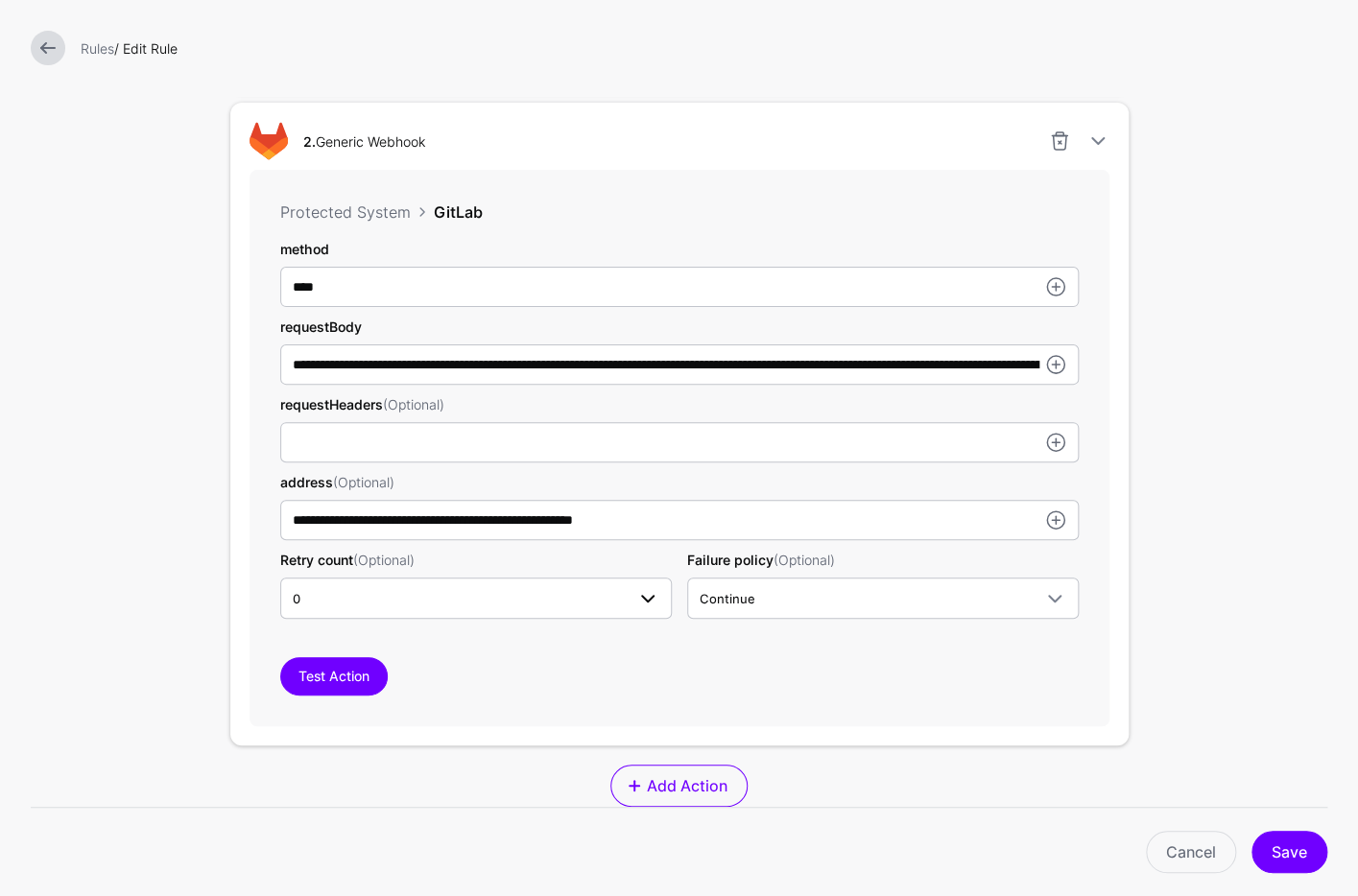 scroll, scrollTop: 1156, scrollLeft: 0, axis: vertical 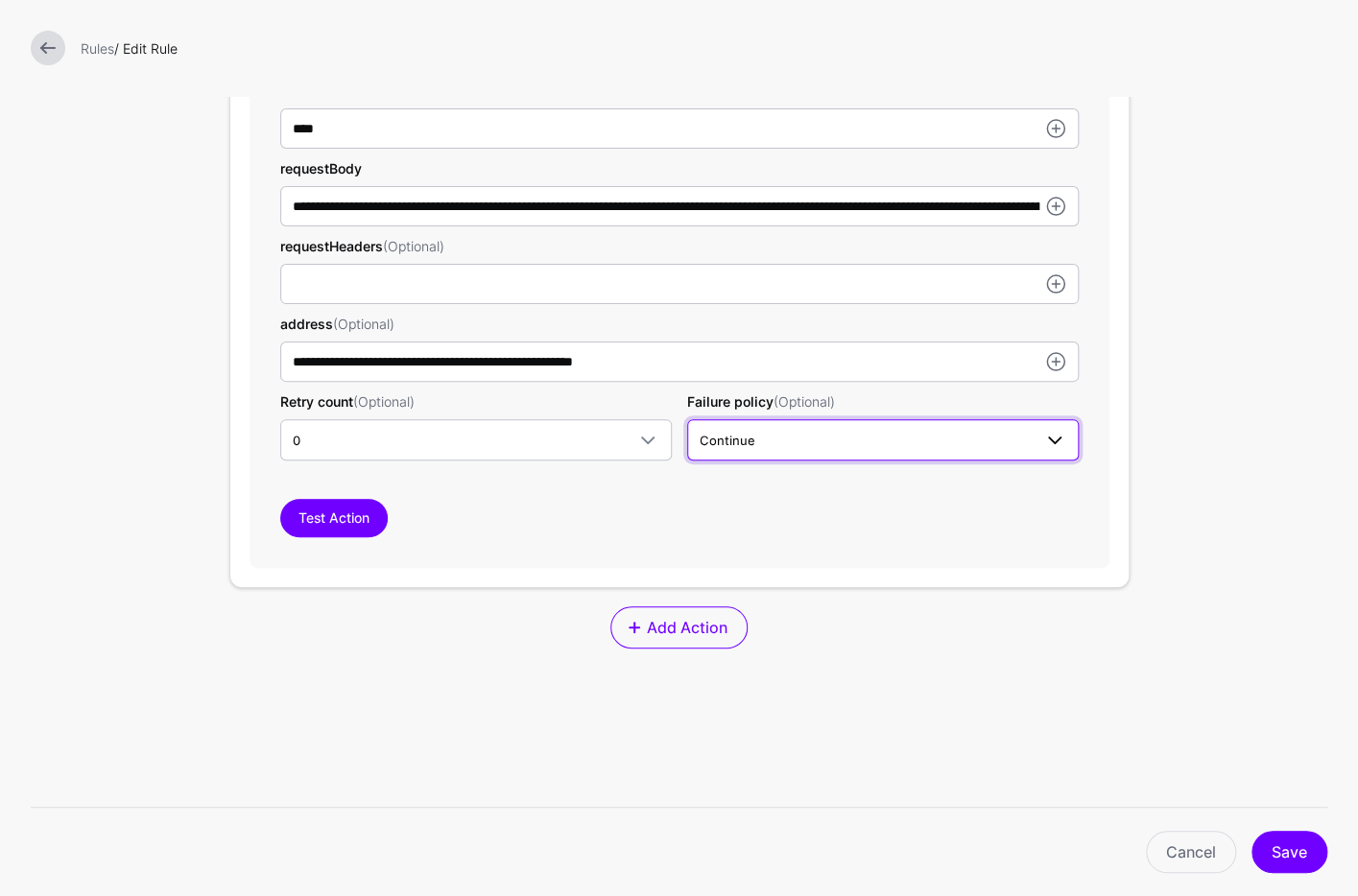 click on "Continue" at bounding box center [883, 439] 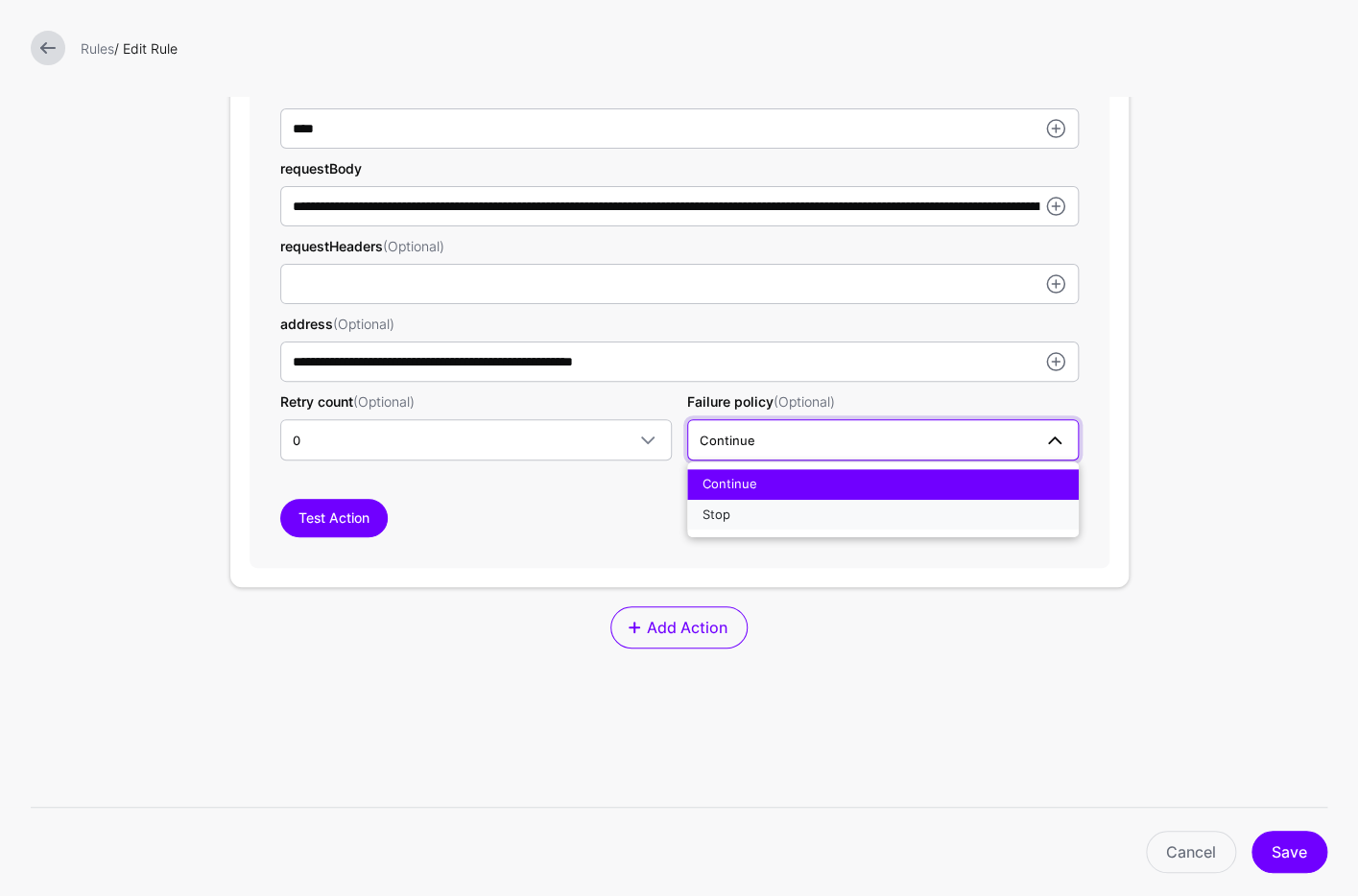 drag, startPoint x: 842, startPoint y: 514, endPoint x: 830, endPoint y: 505, distance: 15 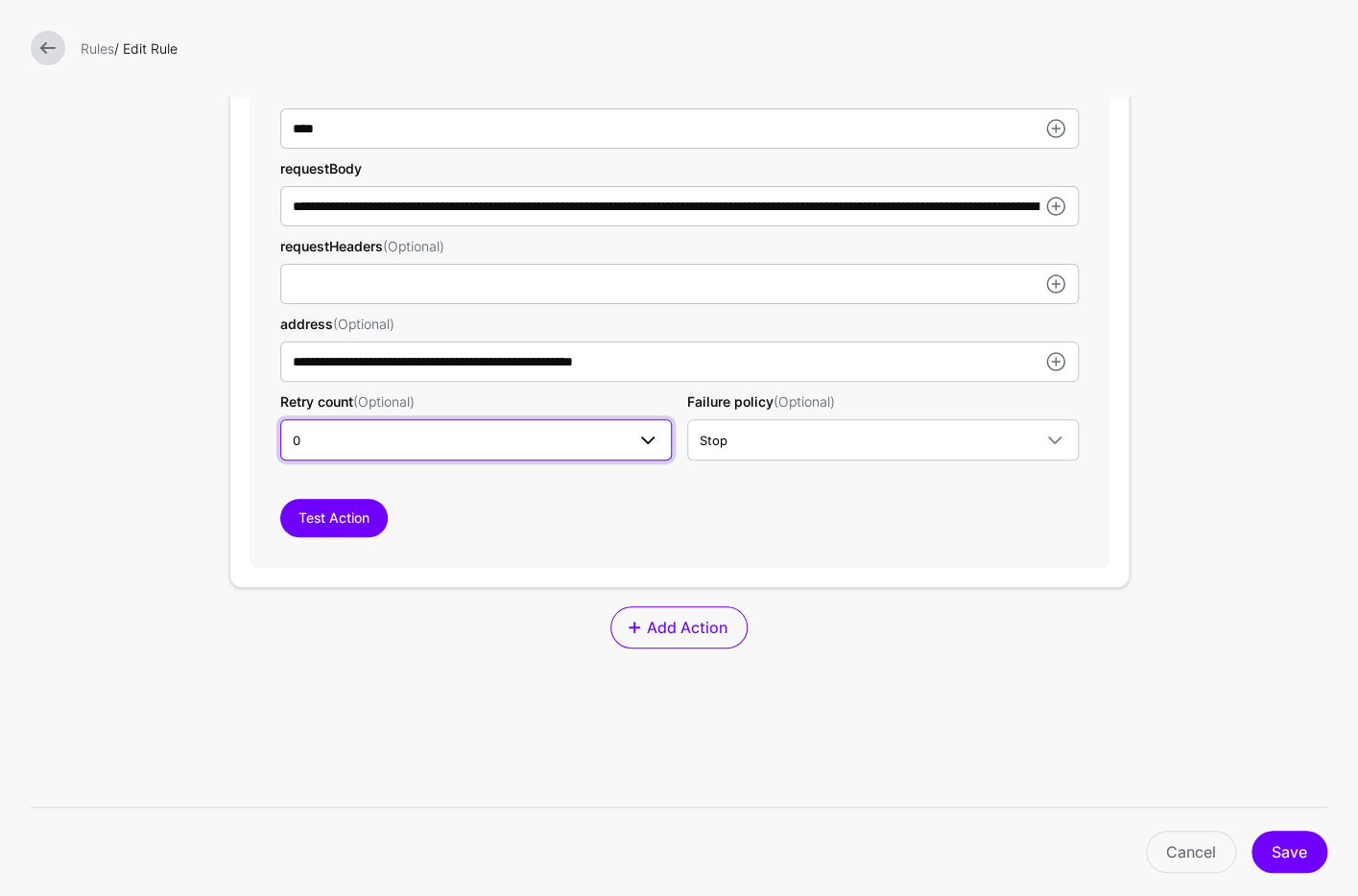 click at bounding box center (648, 440) 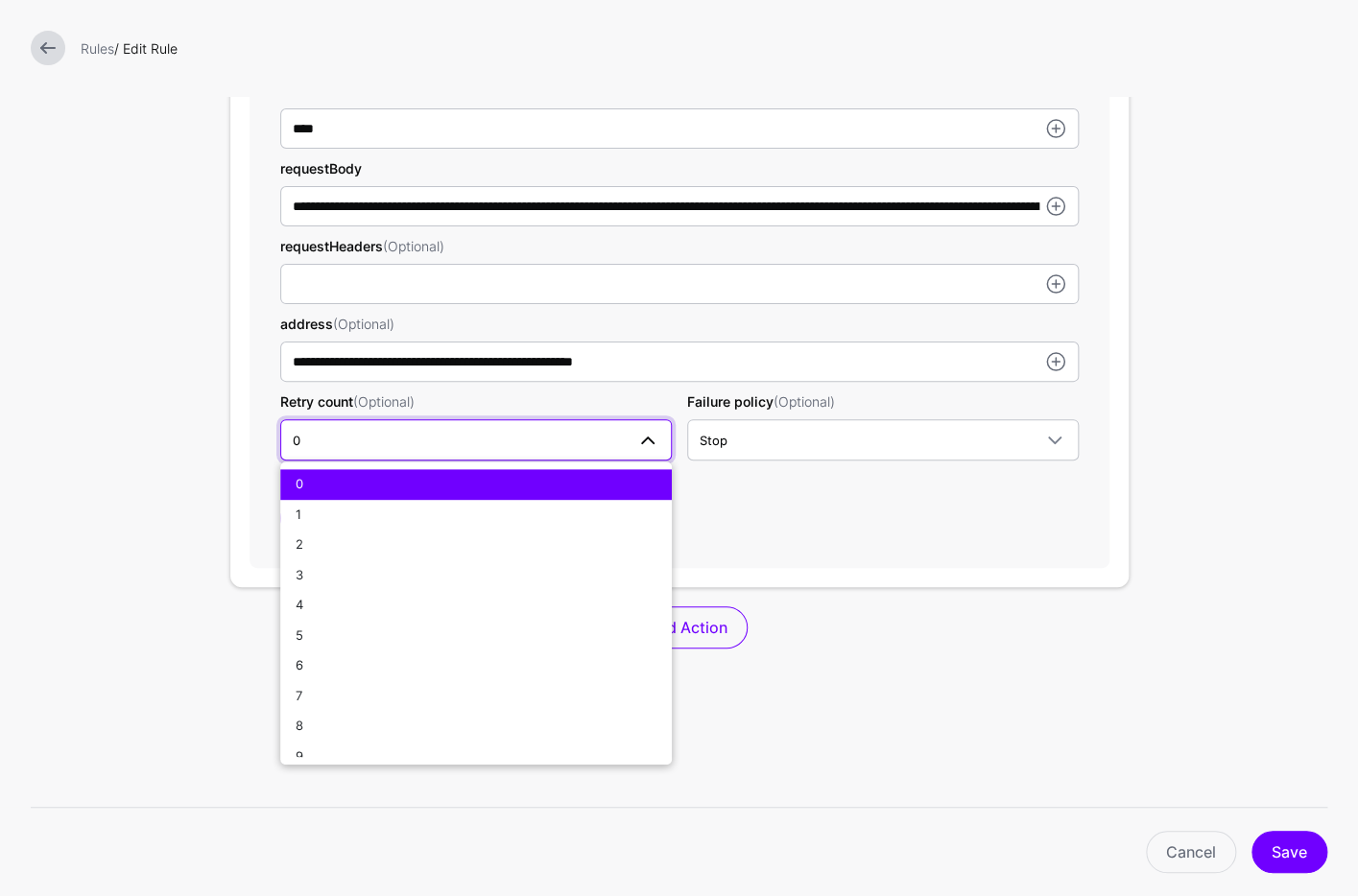 drag, startPoint x: 489, startPoint y: 492, endPoint x: 490, endPoint y: 503, distance: 11.045361 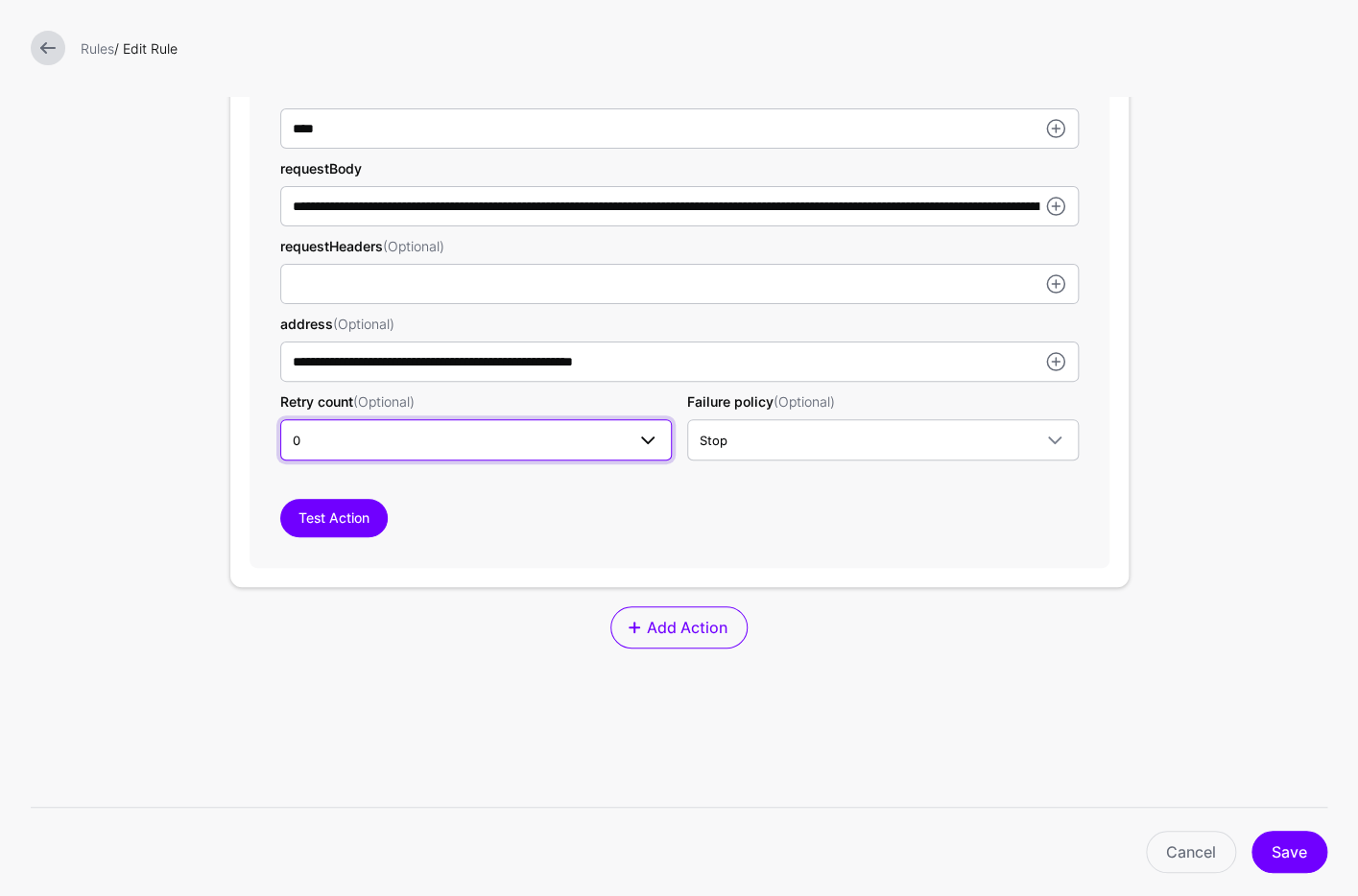 click on "0" at bounding box center (459, 440) 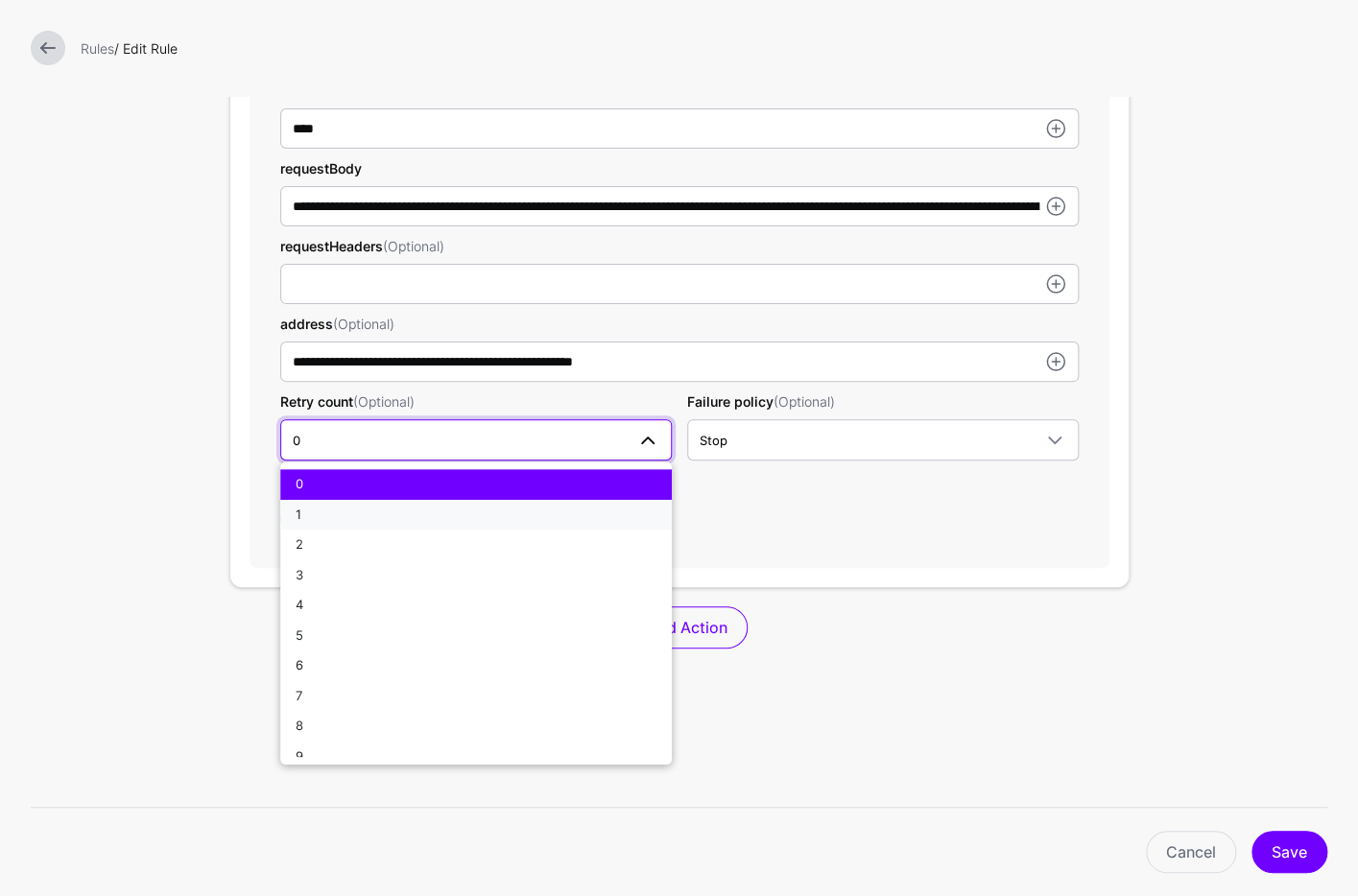 click on "1" at bounding box center [476, 515] 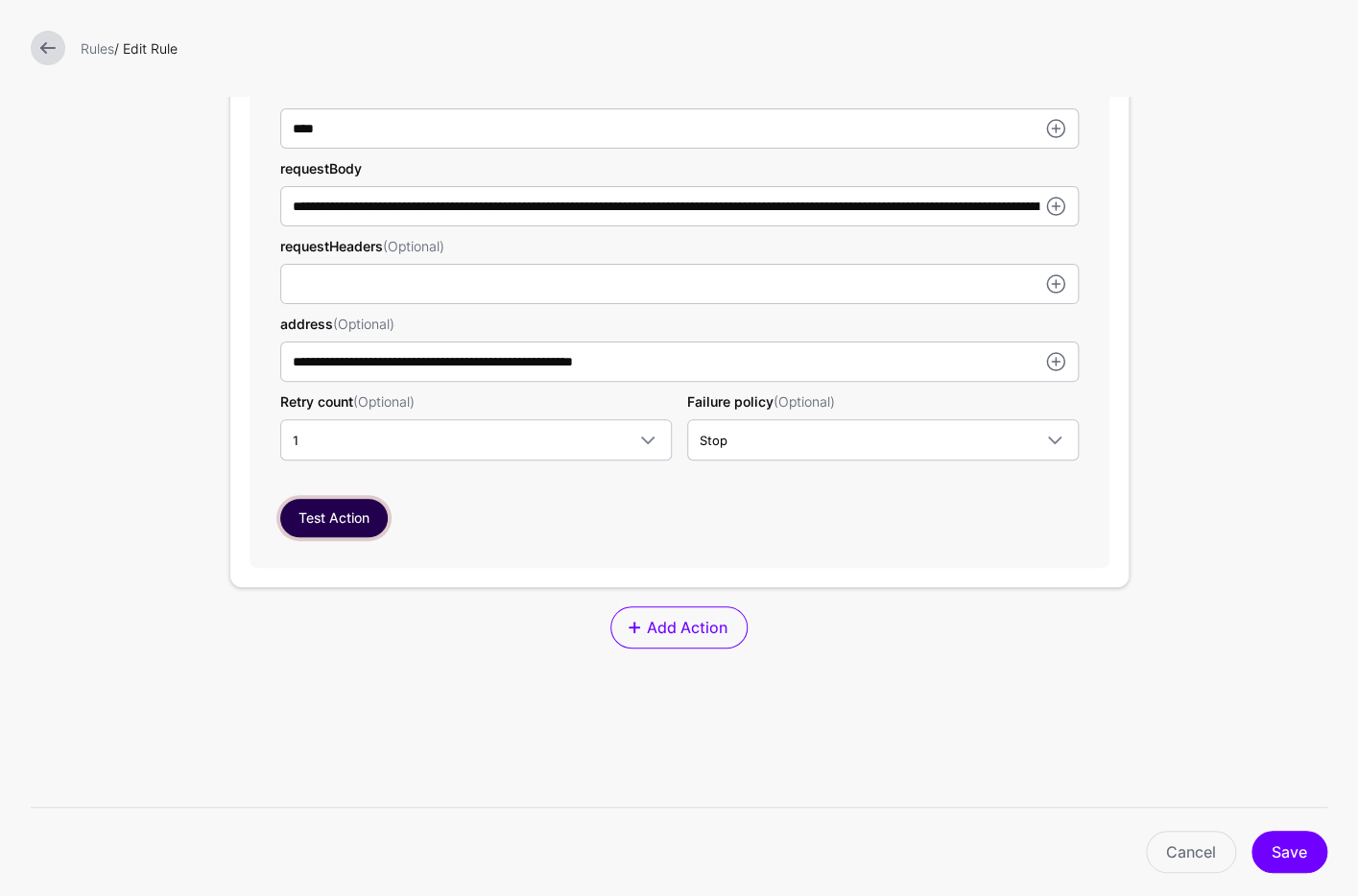click on "Test Action" at bounding box center [334, 518] 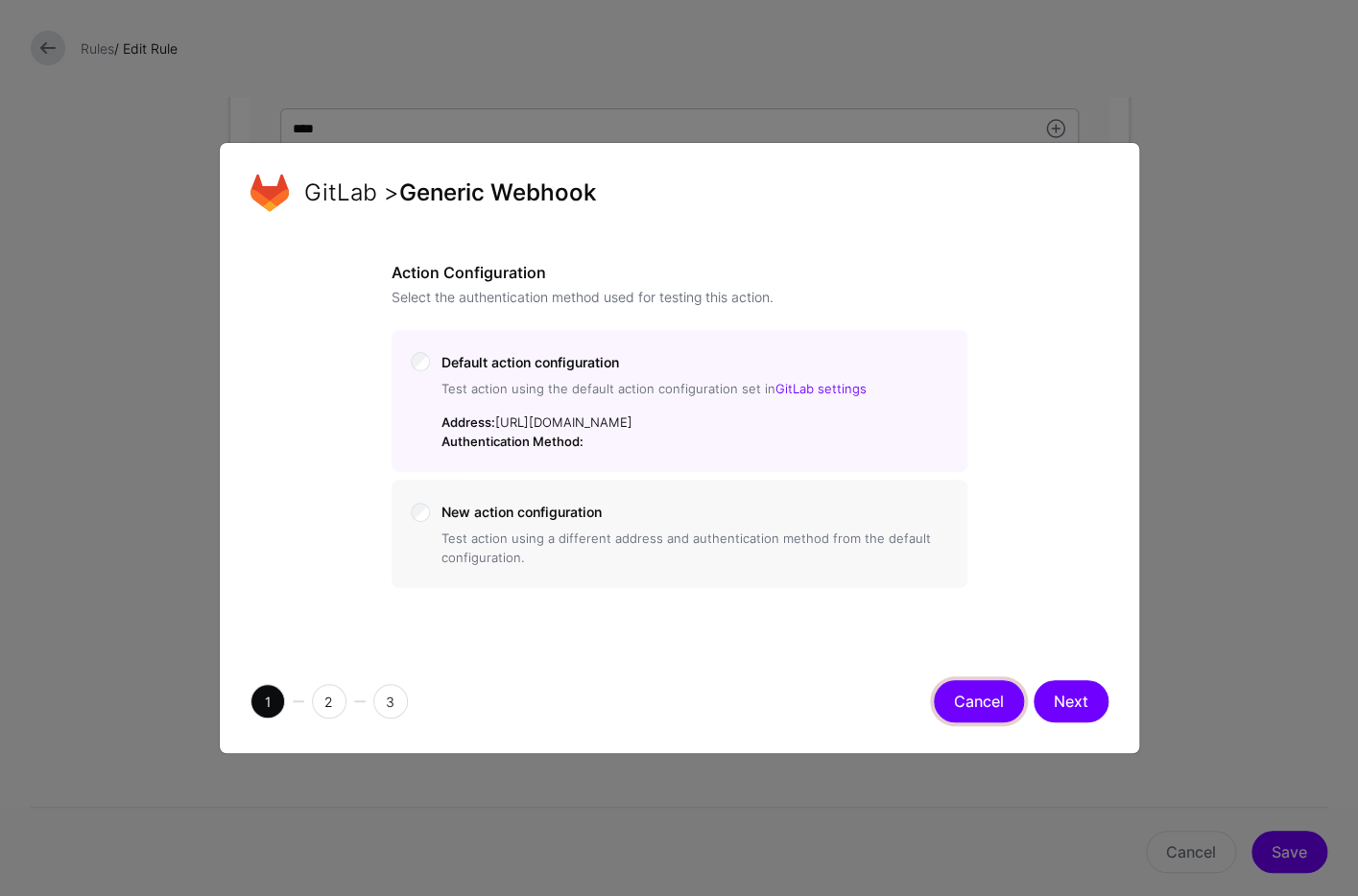 click on "Cancel" 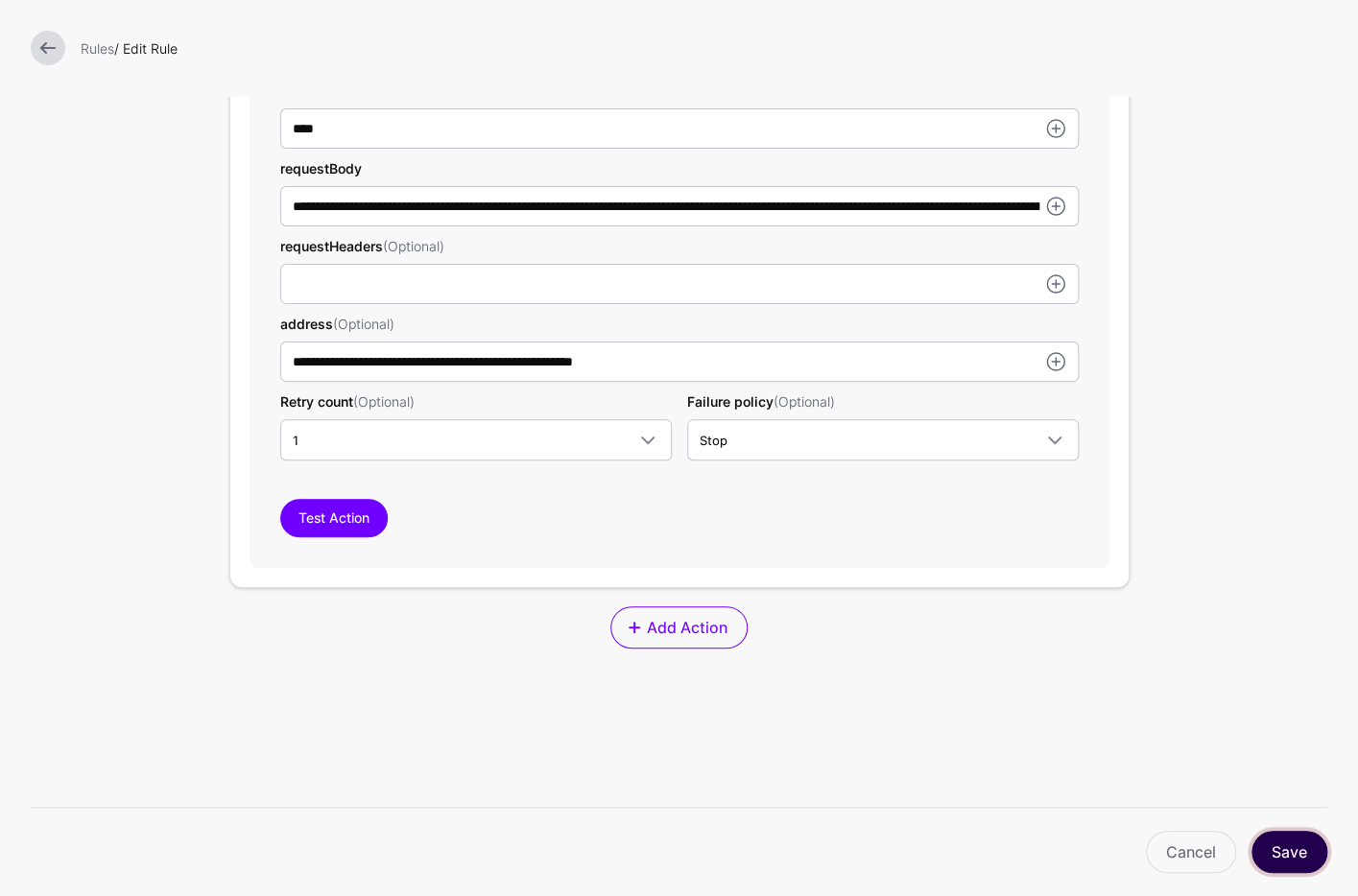 click on "Save" at bounding box center (1289, 852) 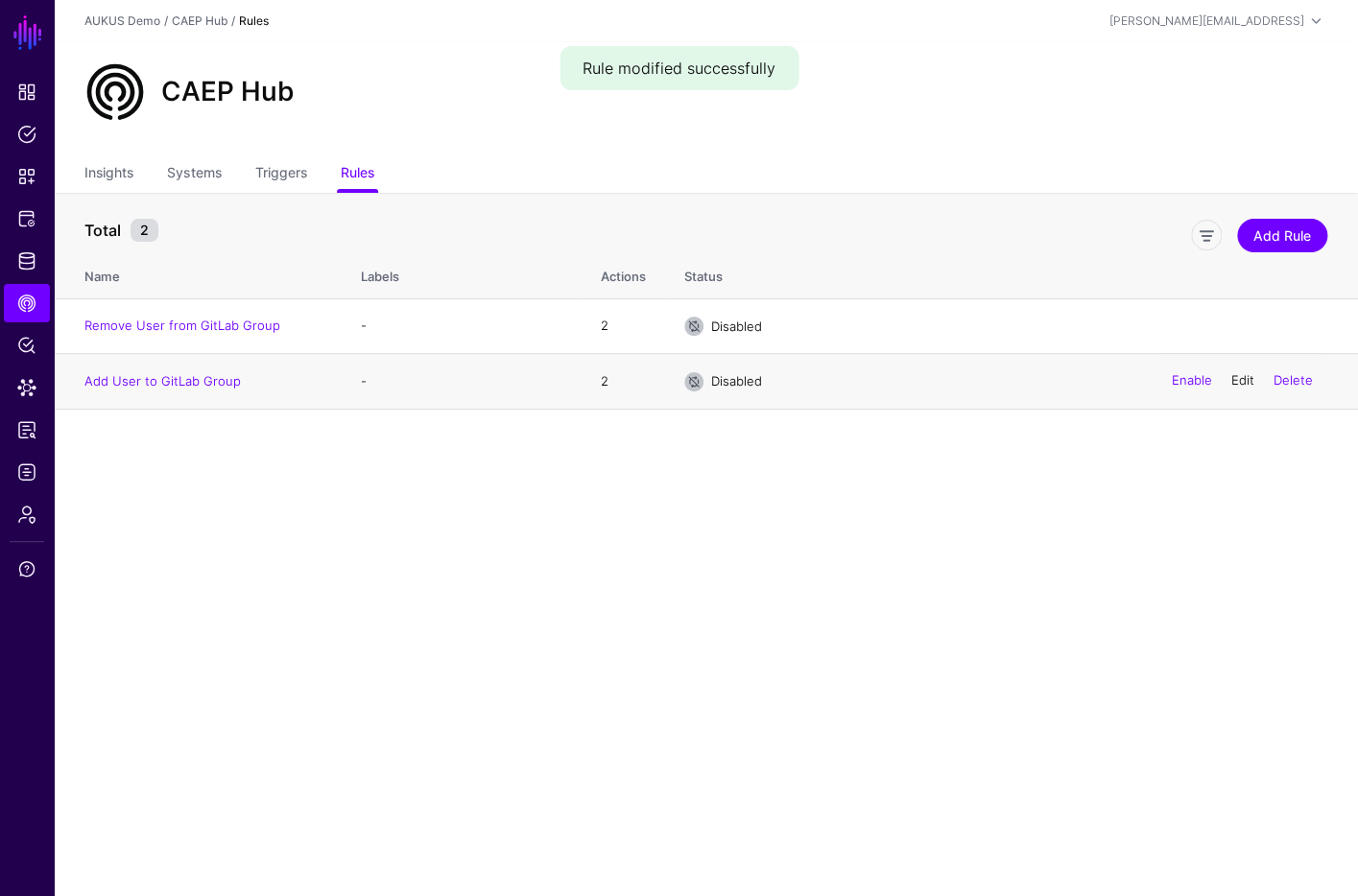 click on "Edit" 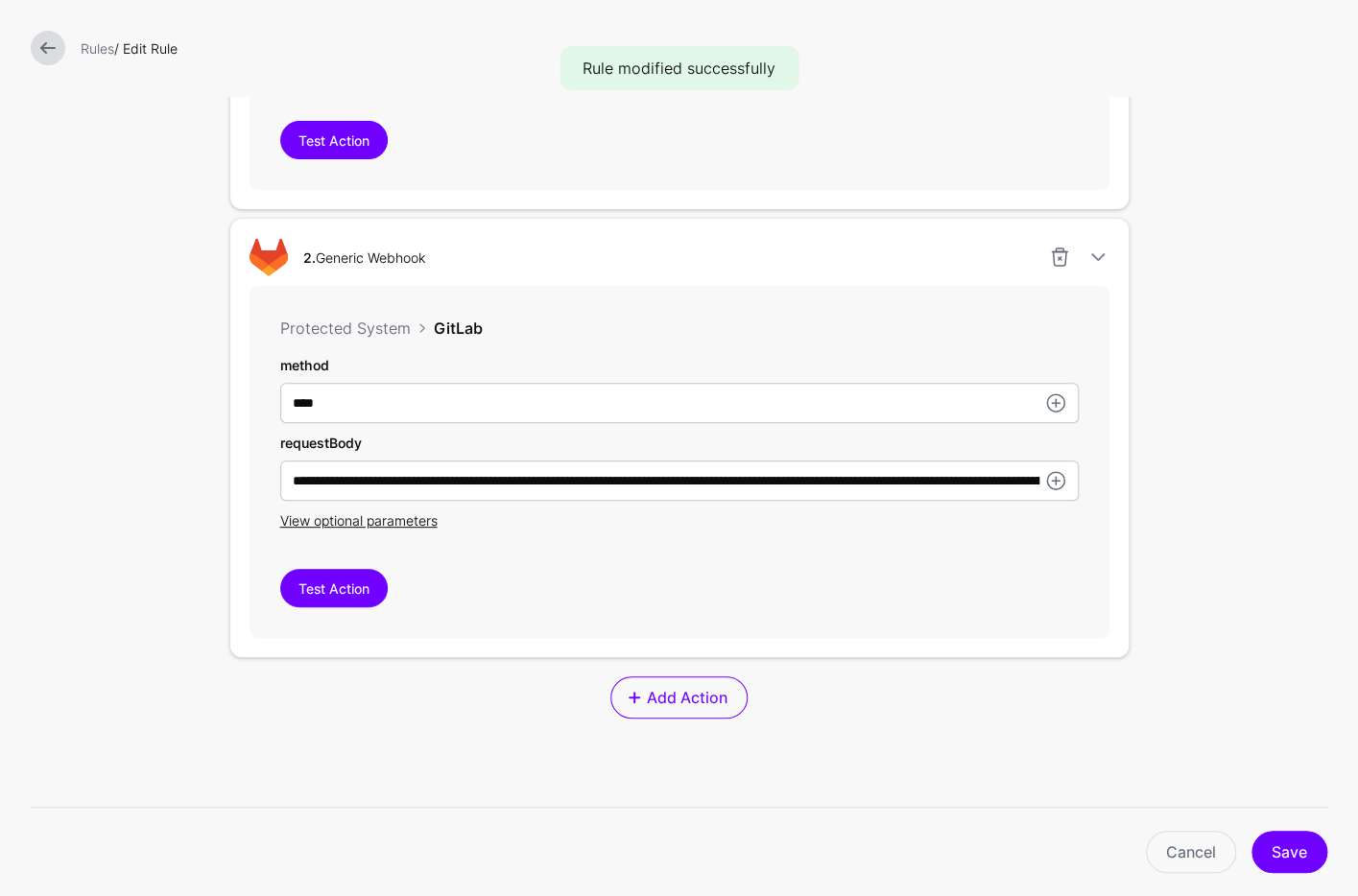 scroll, scrollTop: 1125, scrollLeft: 0, axis: vertical 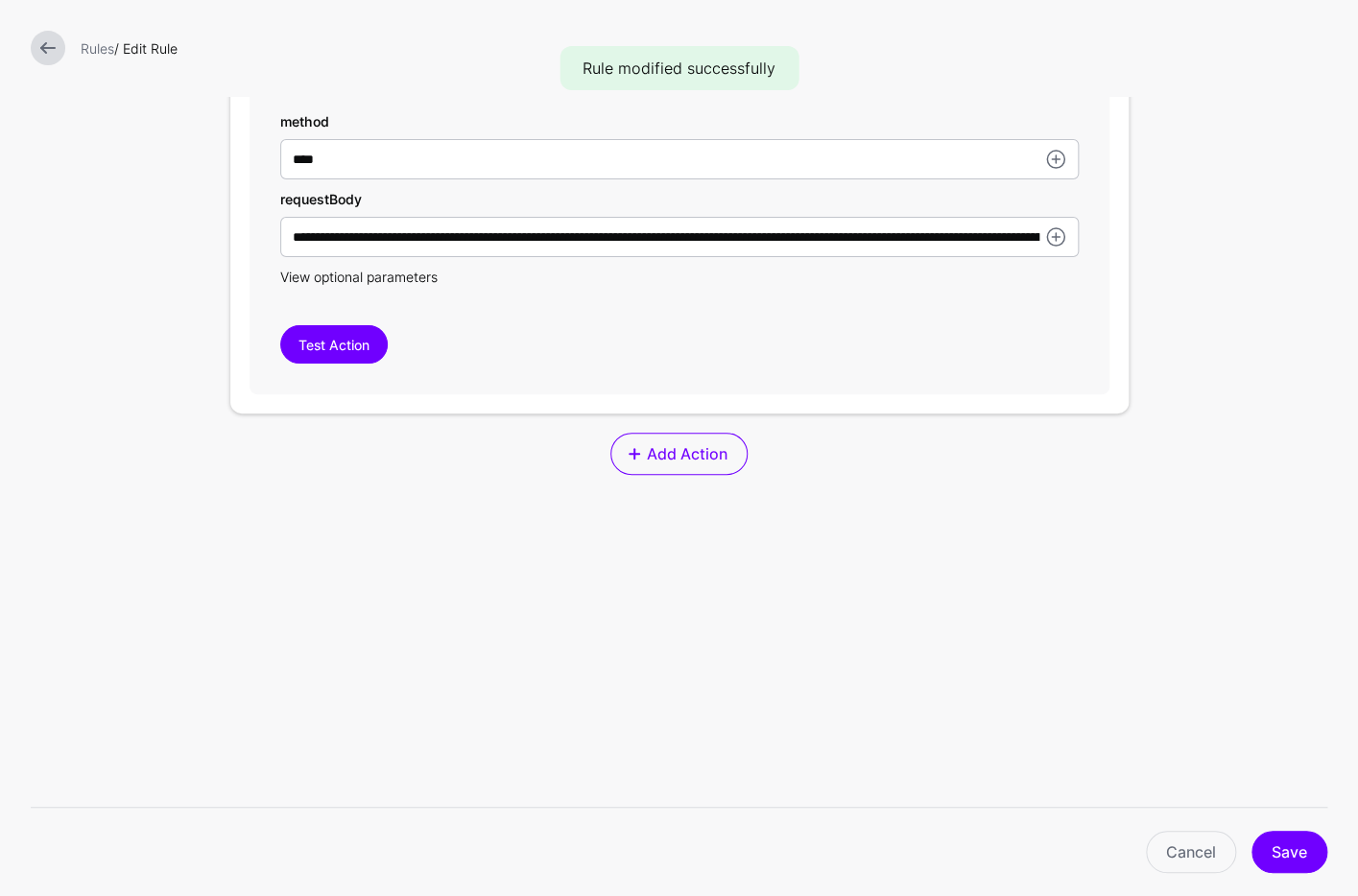 click on "View optional parameters" at bounding box center (359, 276) 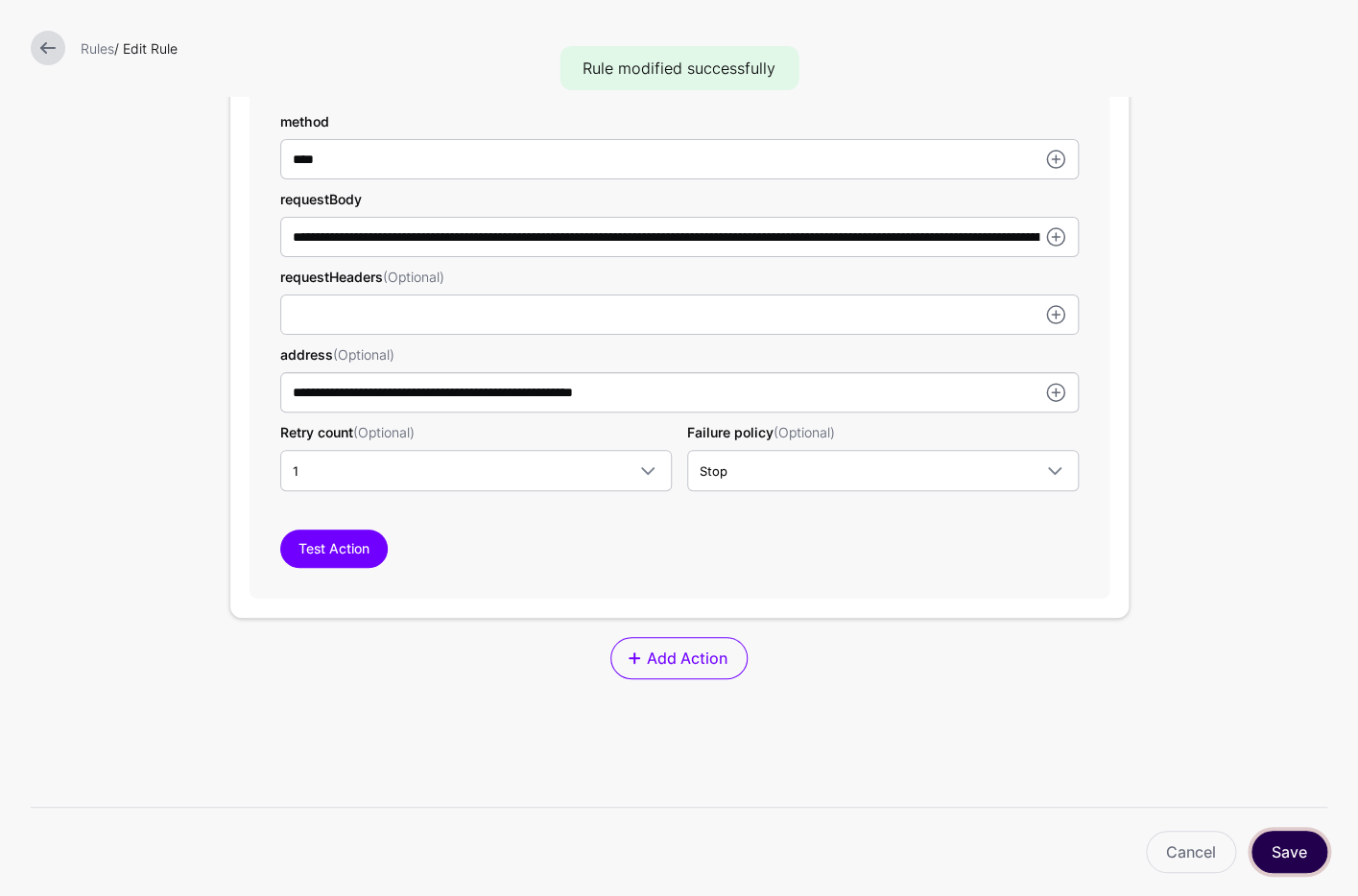 click on "Save" at bounding box center (1289, 852) 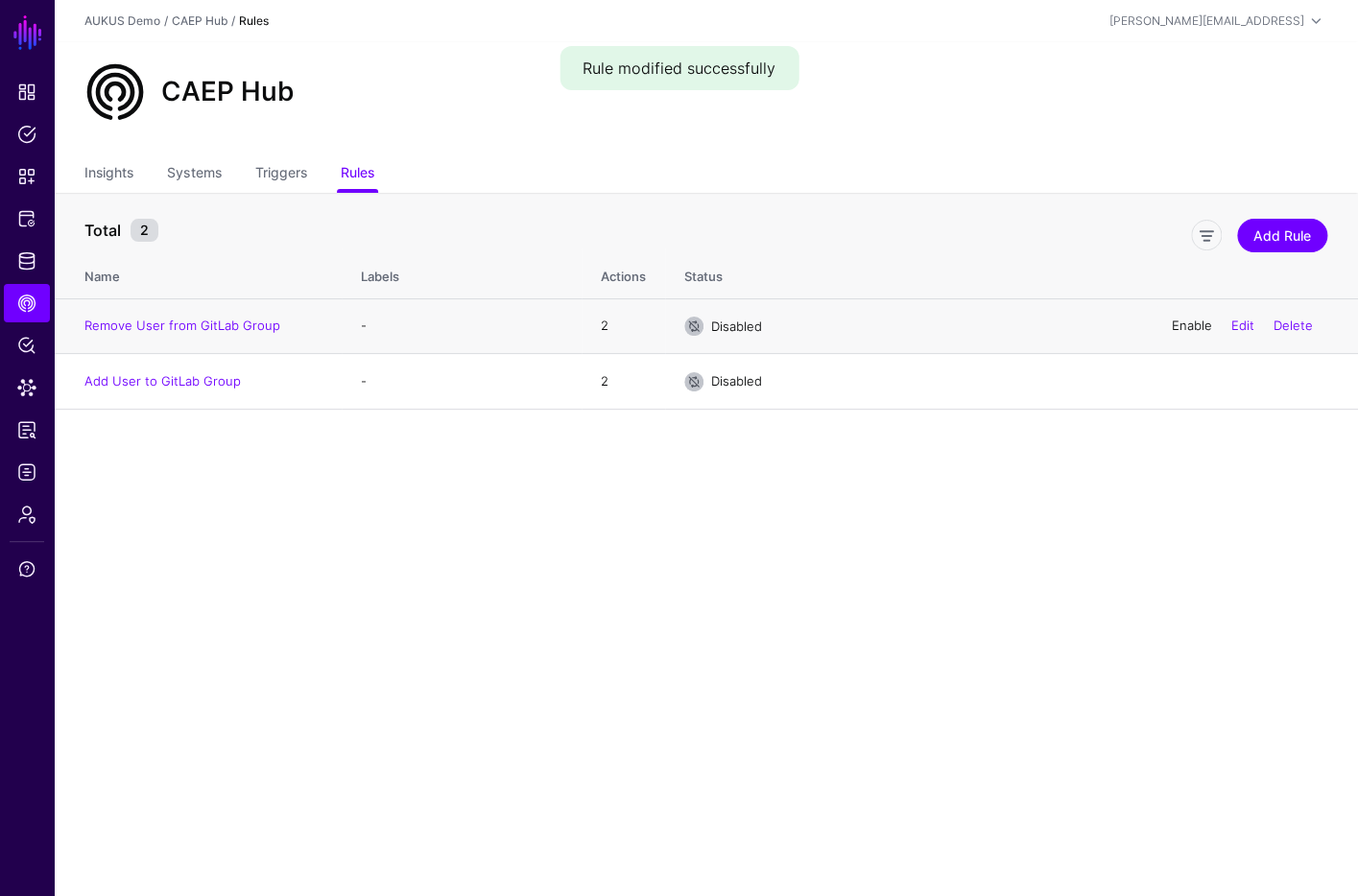 click on "Enable" 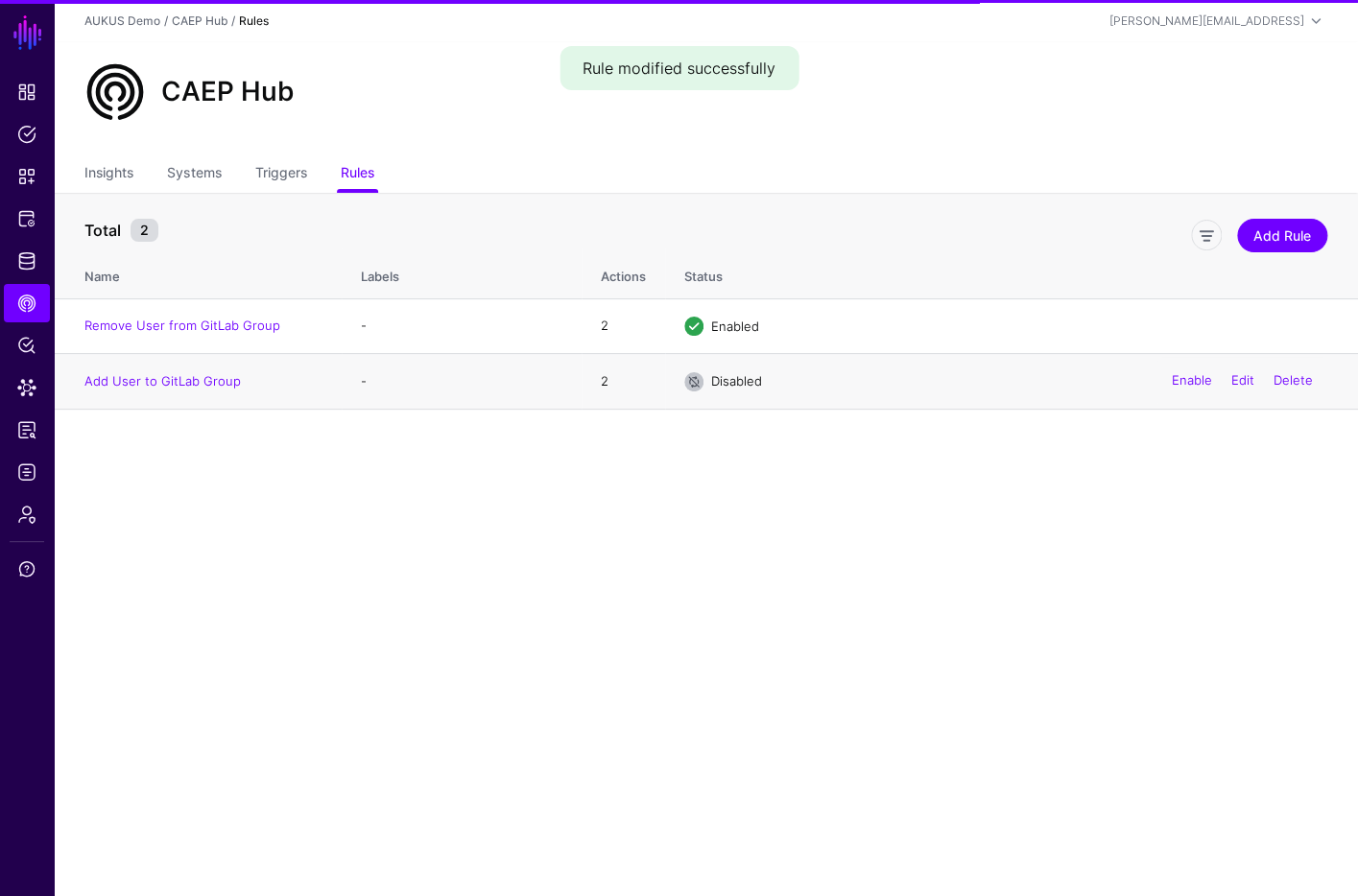 click on "Enable  Edit   Delete" 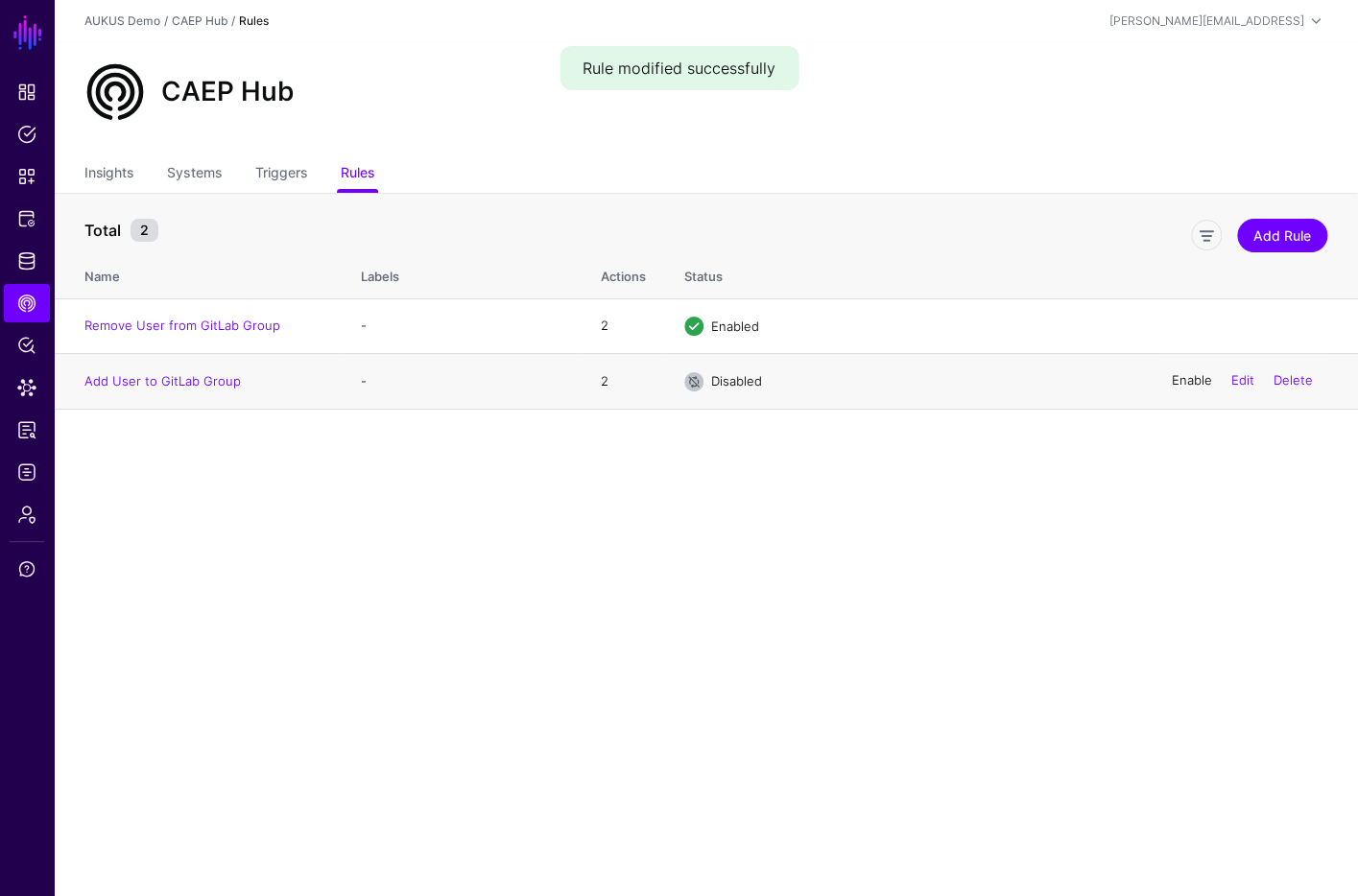 click on "Enable" 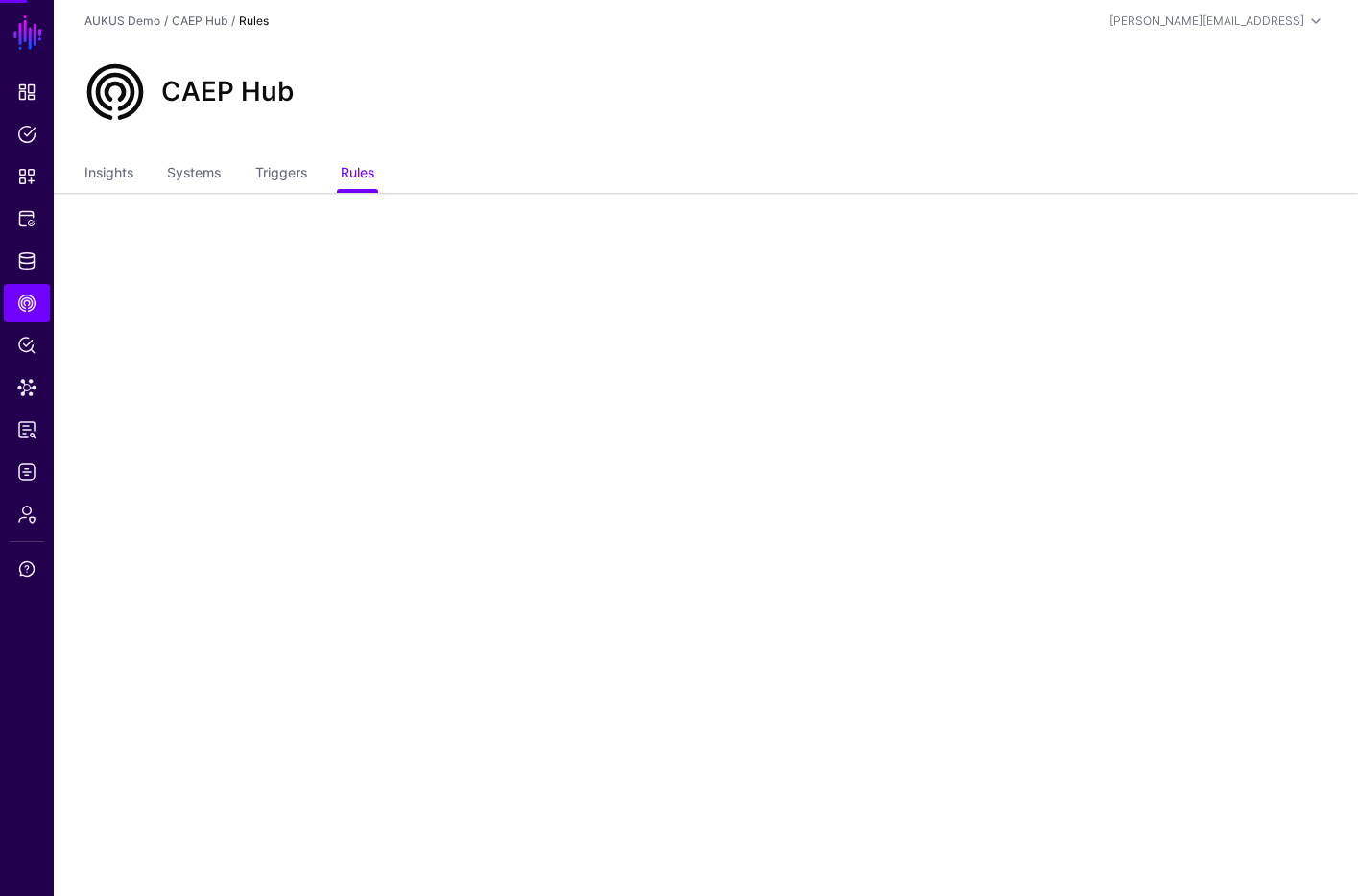 scroll, scrollTop: 0, scrollLeft: 0, axis: both 